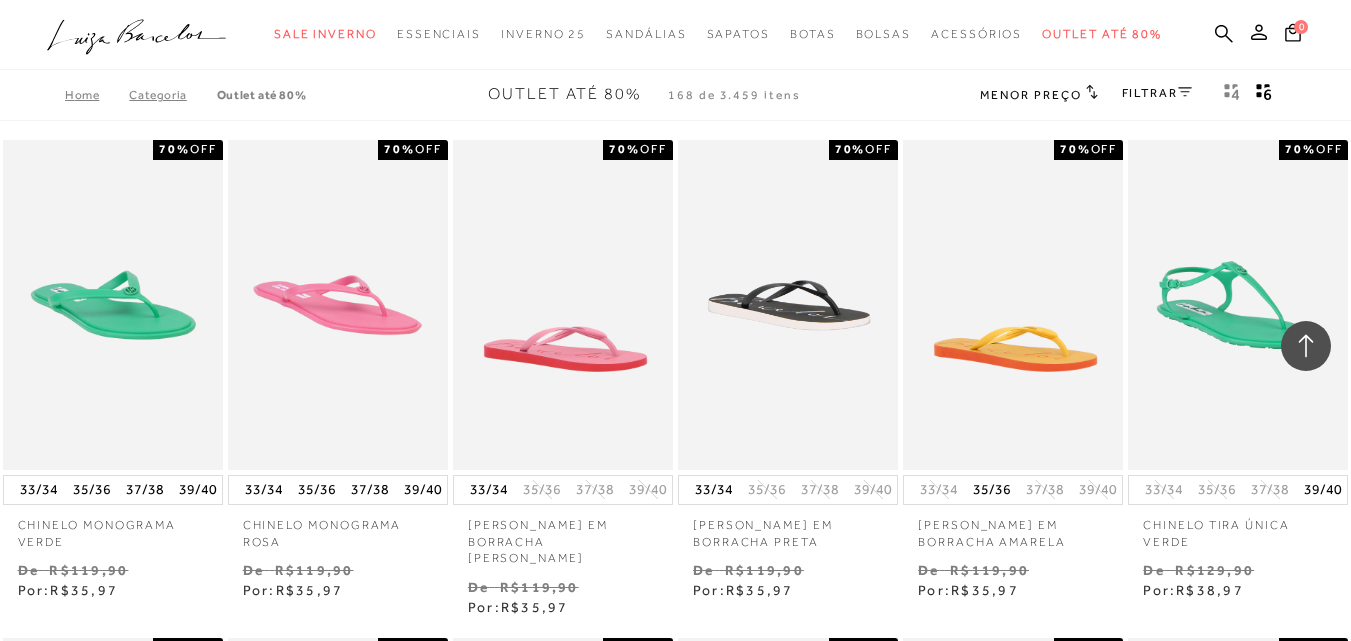 scroll, scrollTop: 13900, scrollLeft: 0, axis: vertical 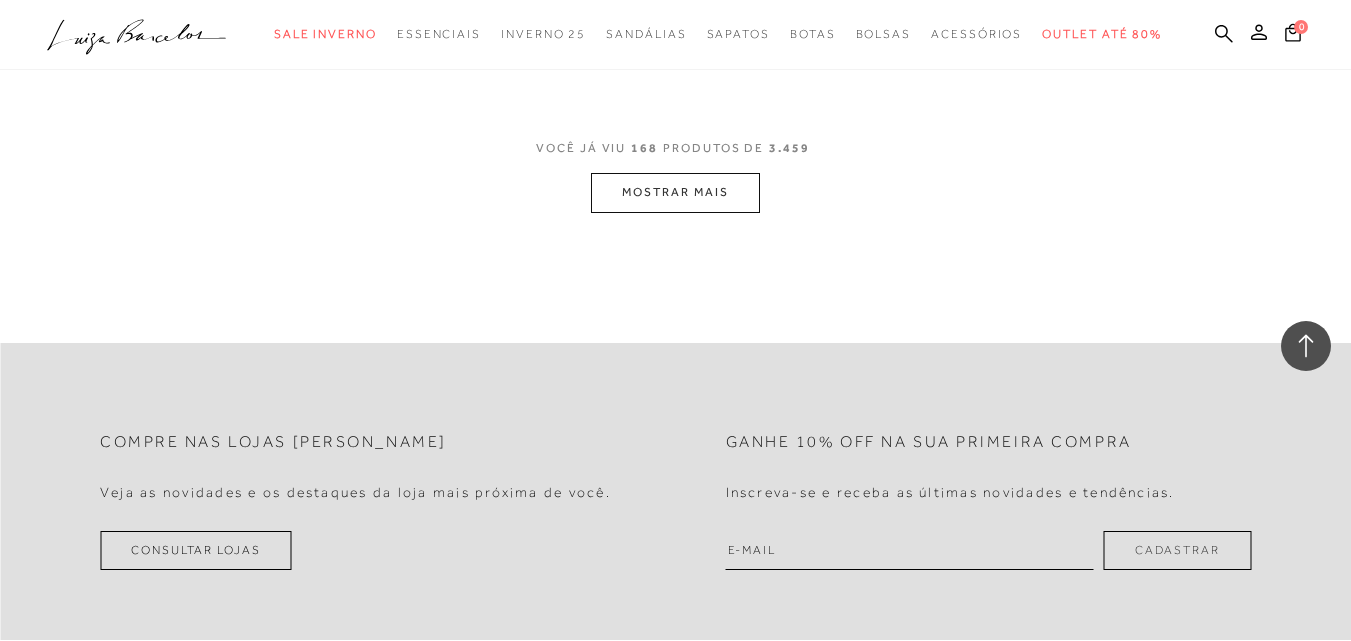 click on "MOSTRAR MAIS" at bounding box center [675, 192] 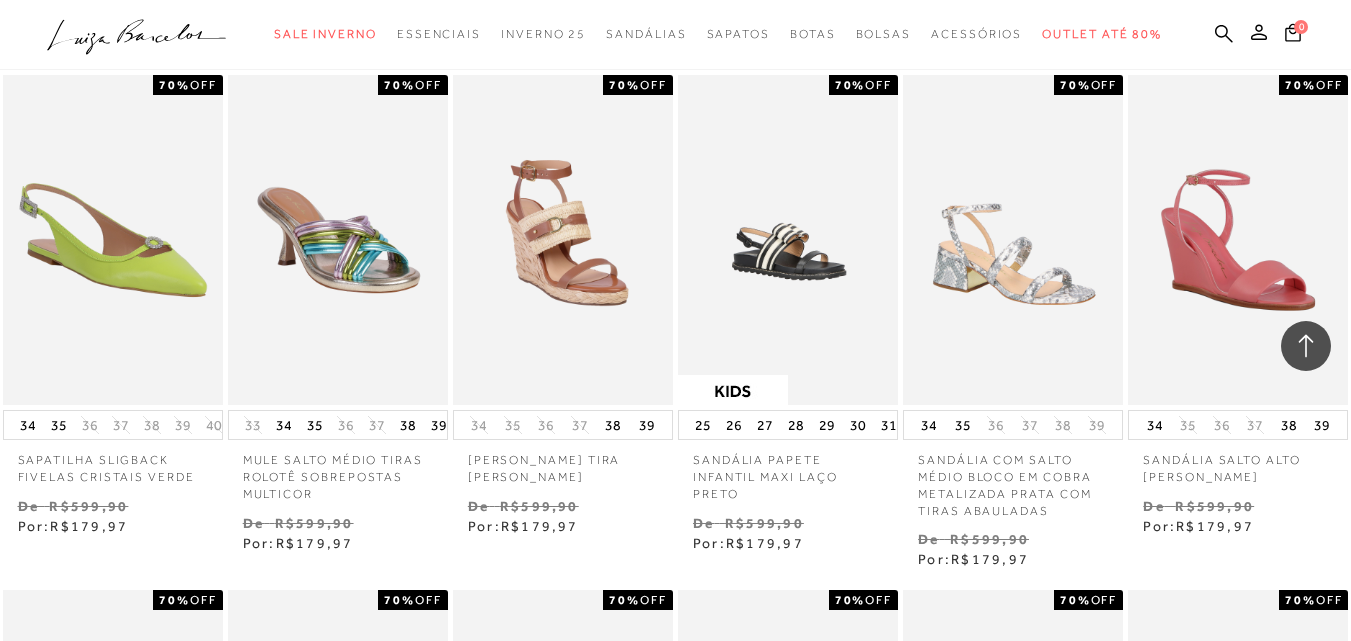 click at bounding box center [564, 240] 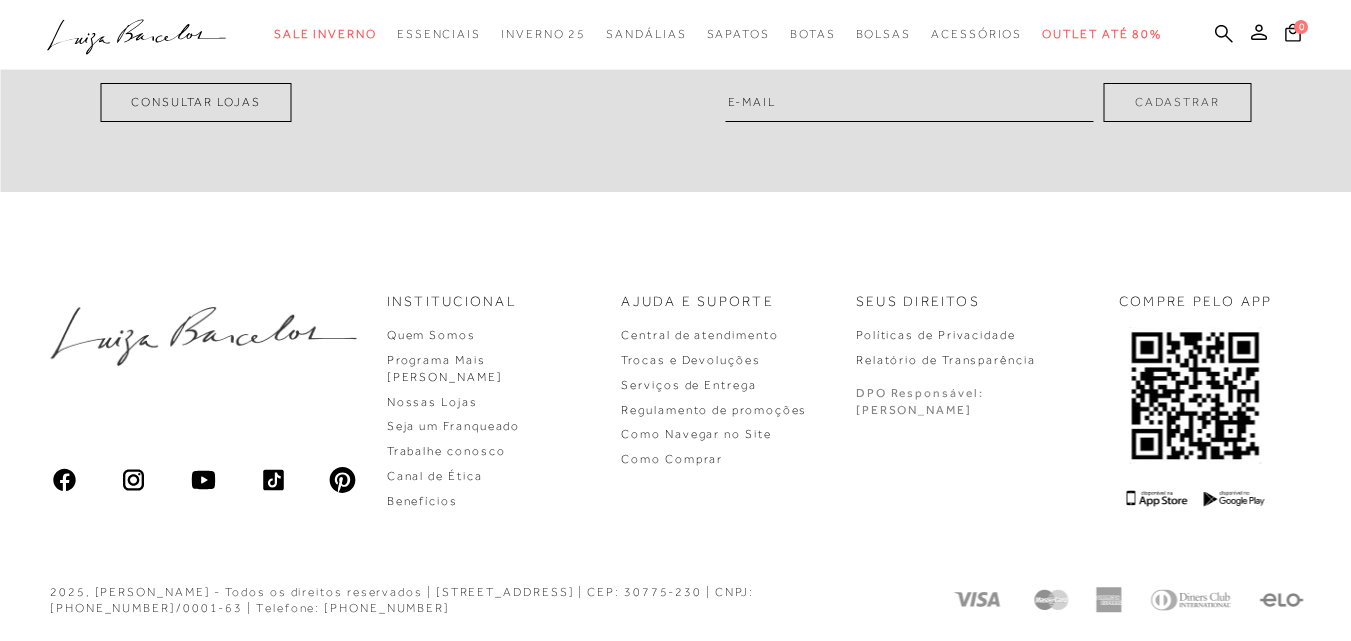 scroll, scrollTop: 0, scrollLeft: 0, axis: both 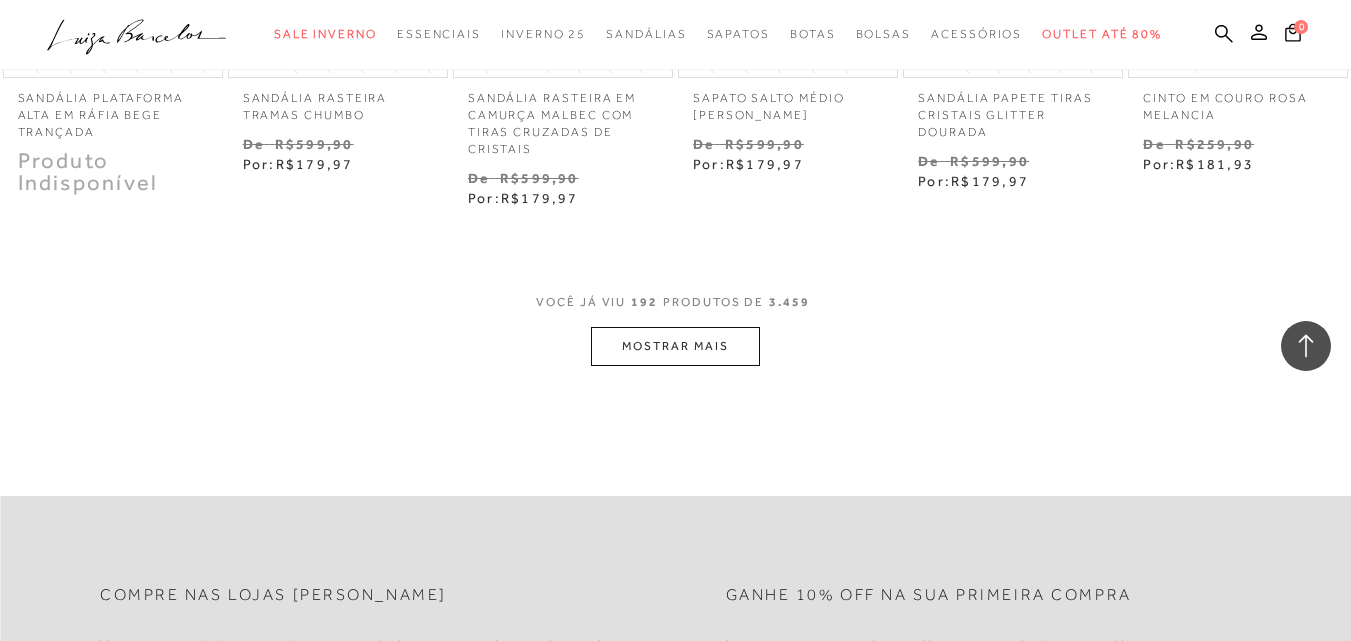 click on "MOSTRAR MAIS" at bounding box center (675, 346) 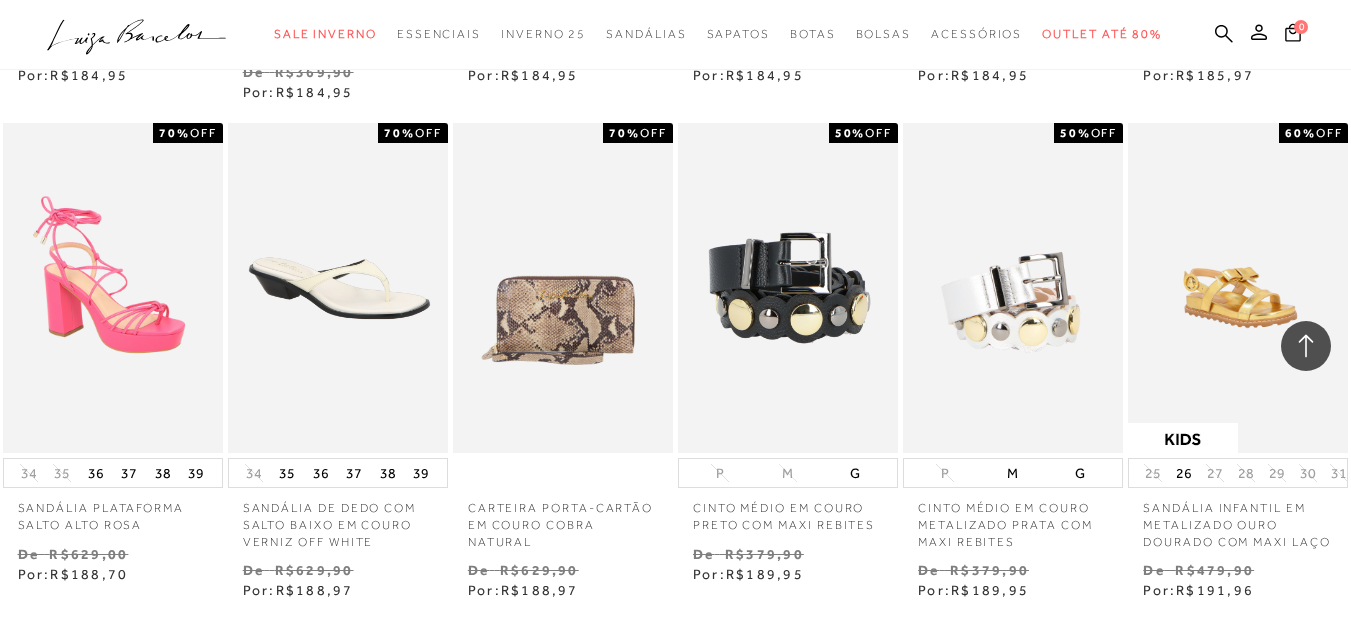 scroll, scrollTop: 19990, scrollLeft: 0, axis: vertical 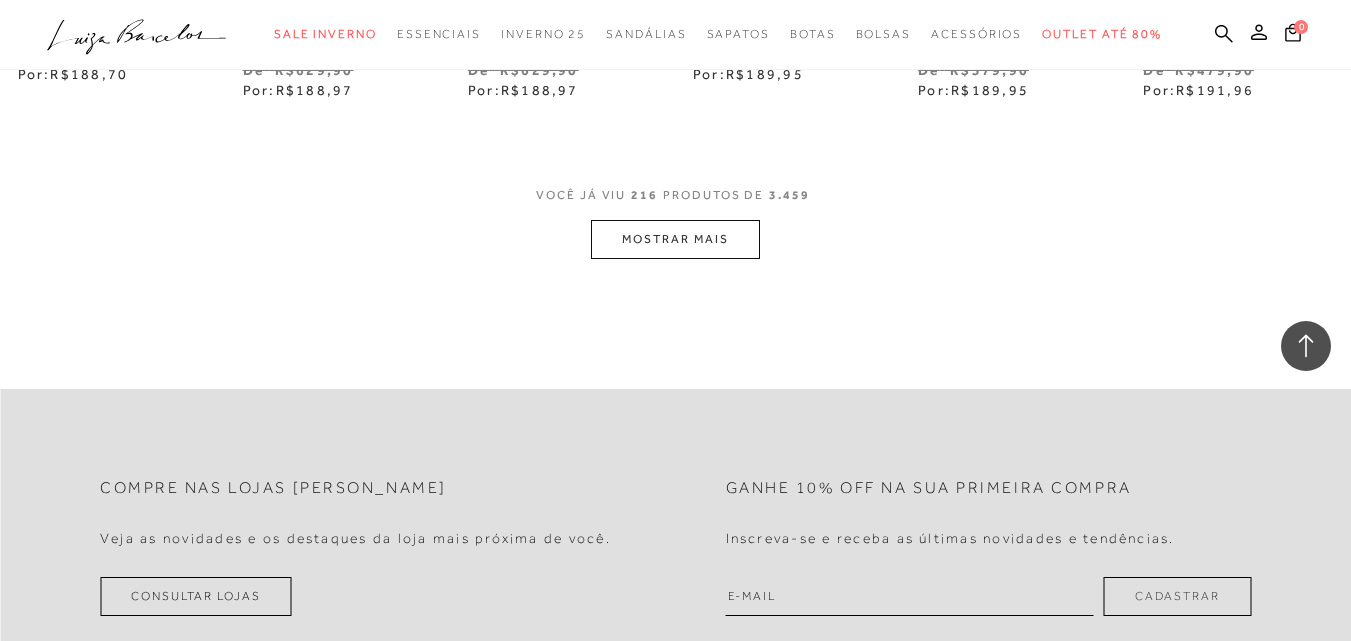click on "MOSTRAR MAIS" at bounding box center [675, 239] 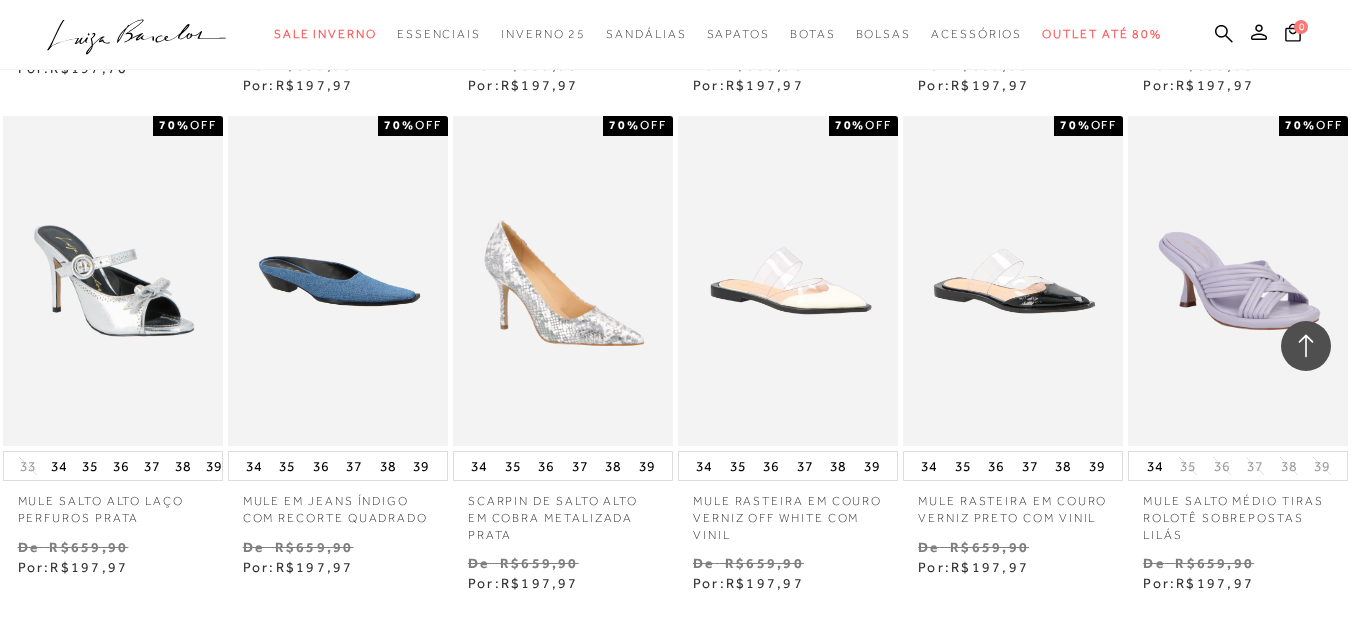 scroll, scrollTop: 21990, scrollLeft: 0, axis: vertical 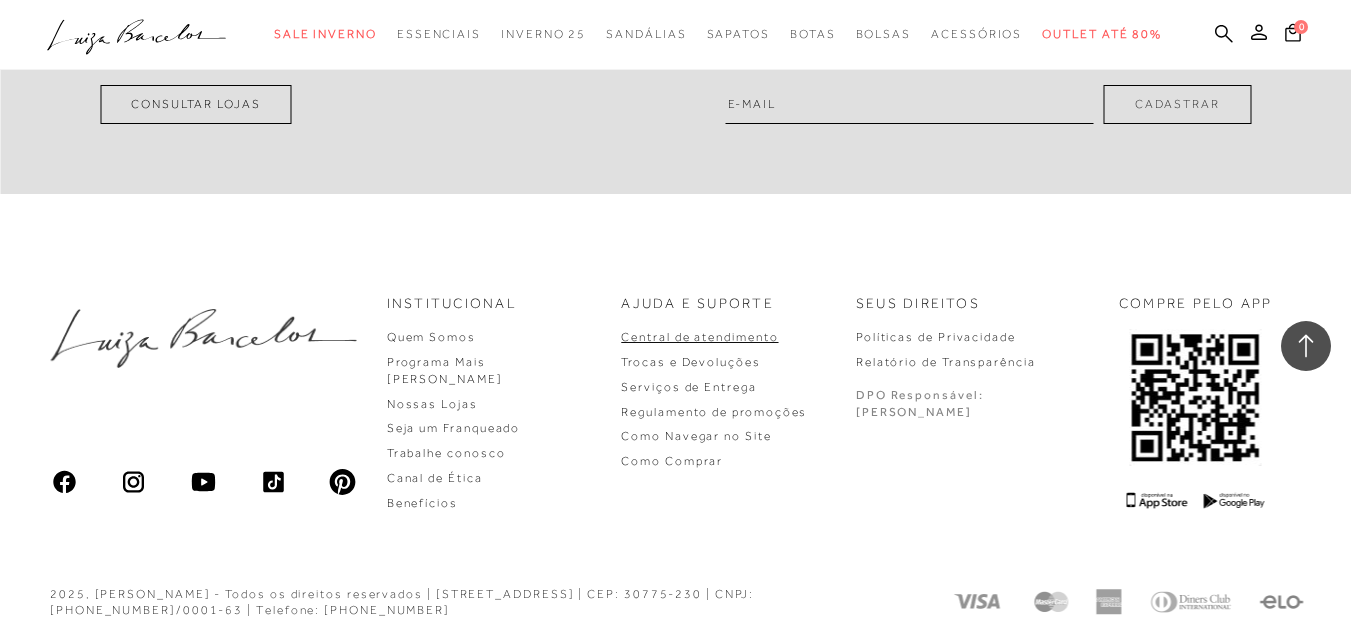 click on "Central de atendimento" at bounding box center (699, 337) 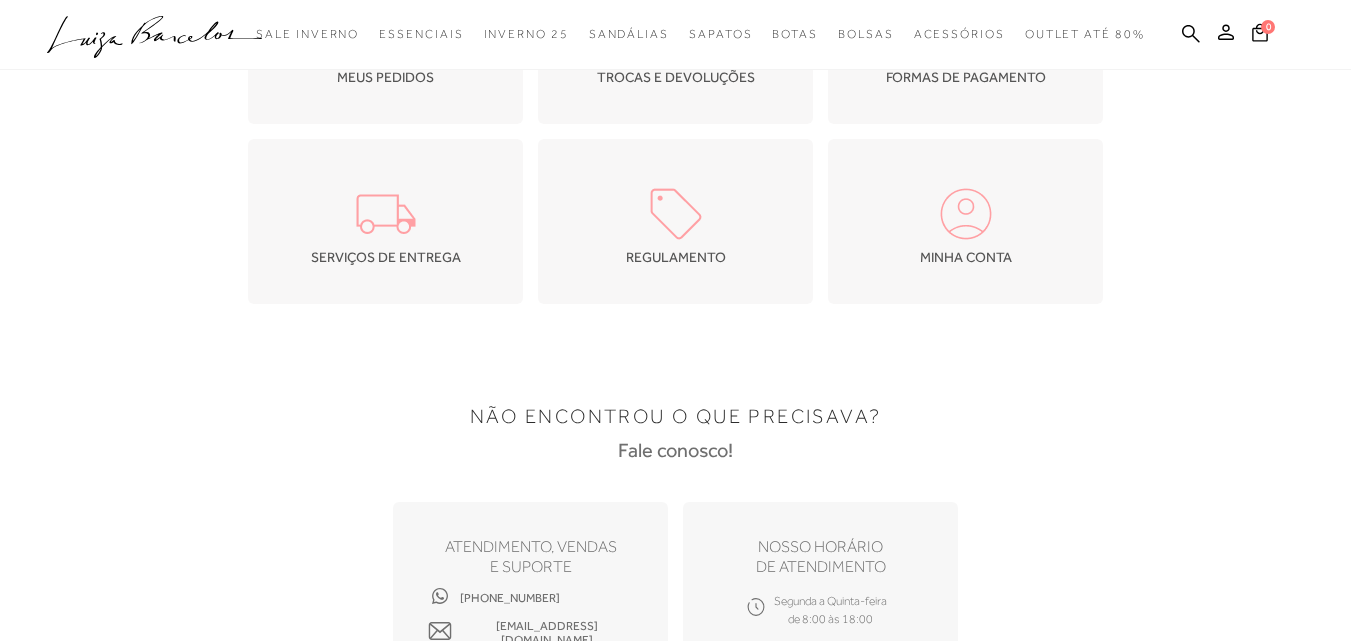 scroll, scrollTop: 0, scrollLeft: 0, axis: both 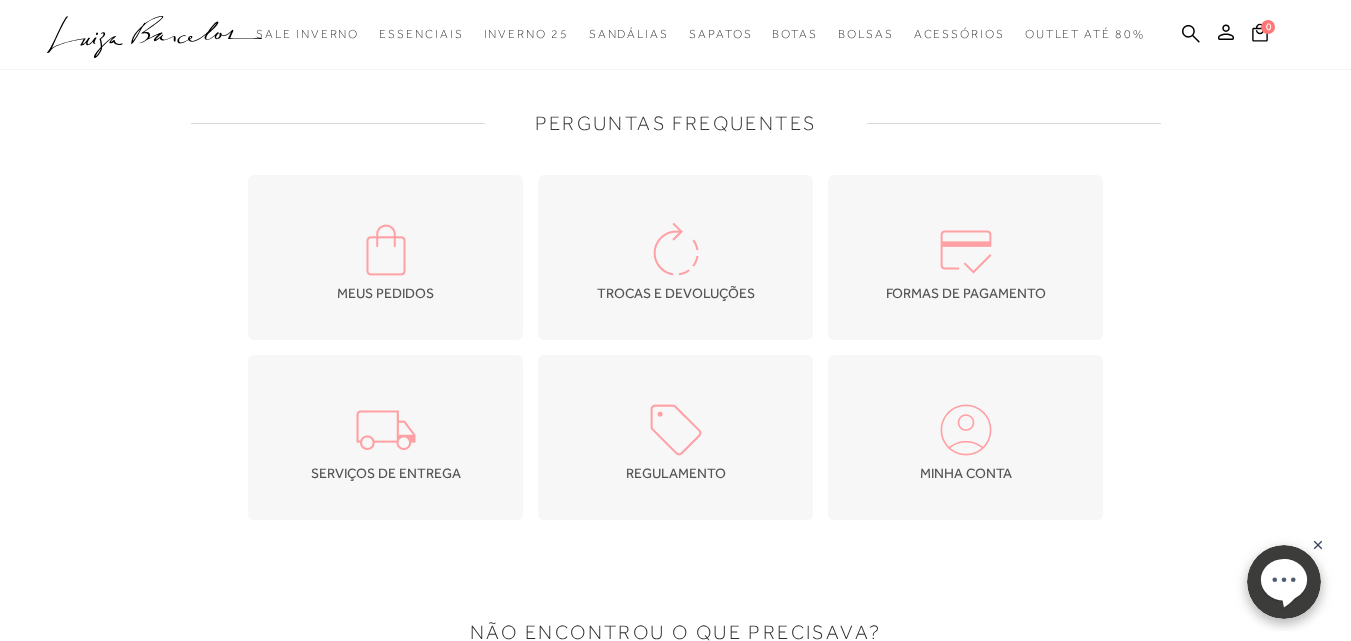 click on "MINHA CONTA" at bounding box center (966, 473) 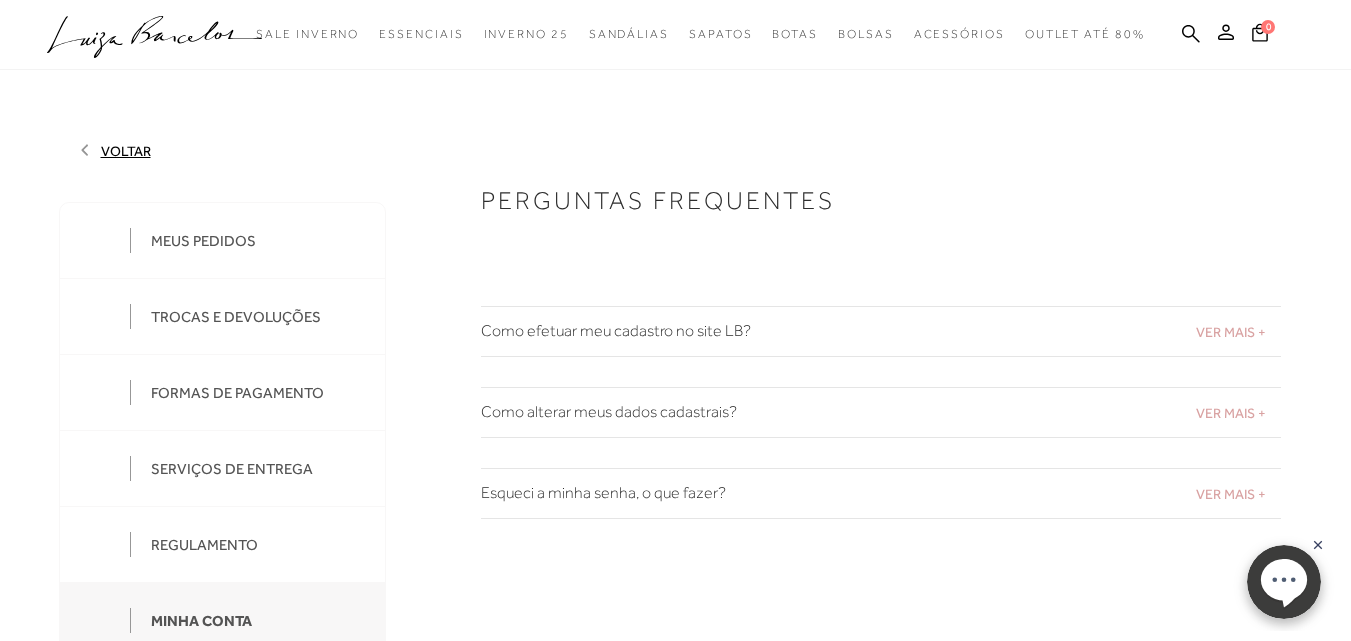 click on "MEUS PEDIDOS" at bounding box center (203, 241) 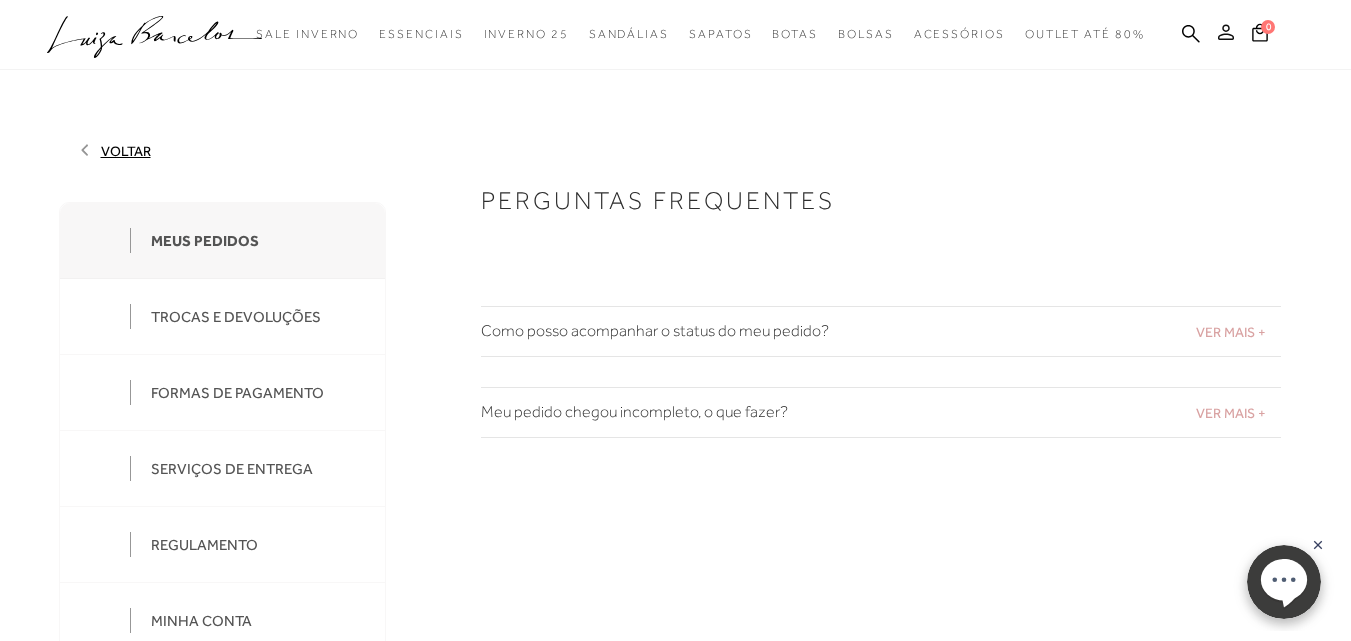 click 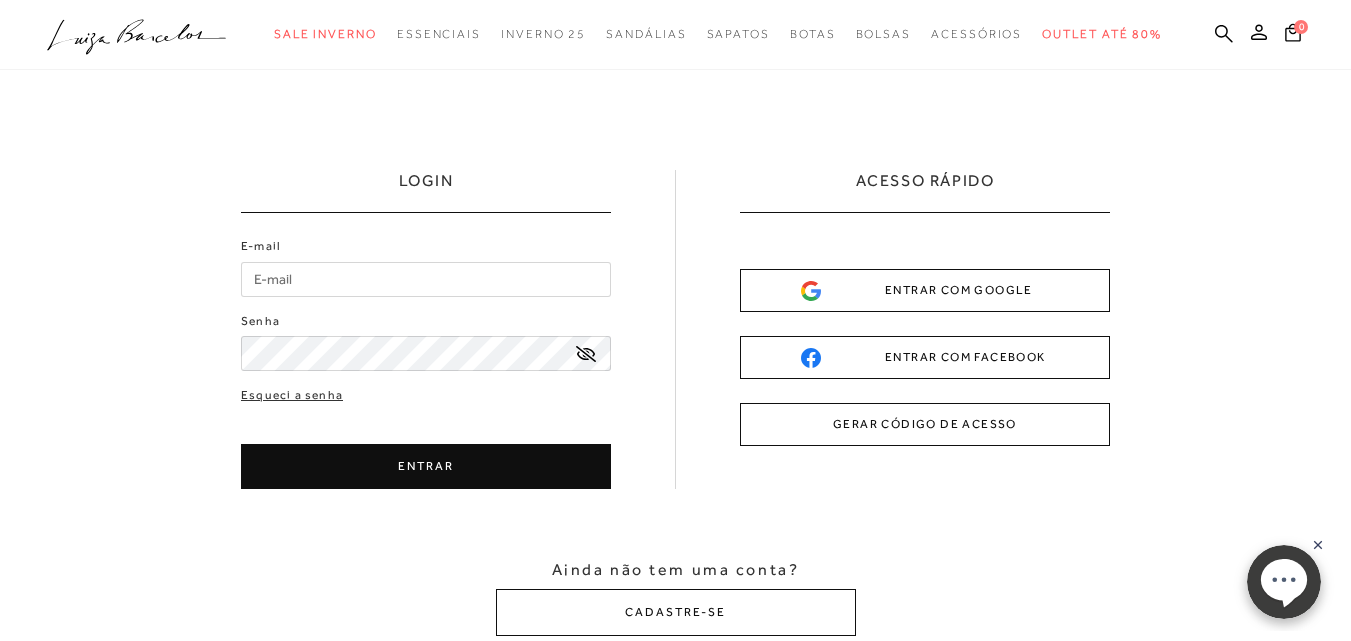 click on "E-mail" at bounding box center (426, 279) 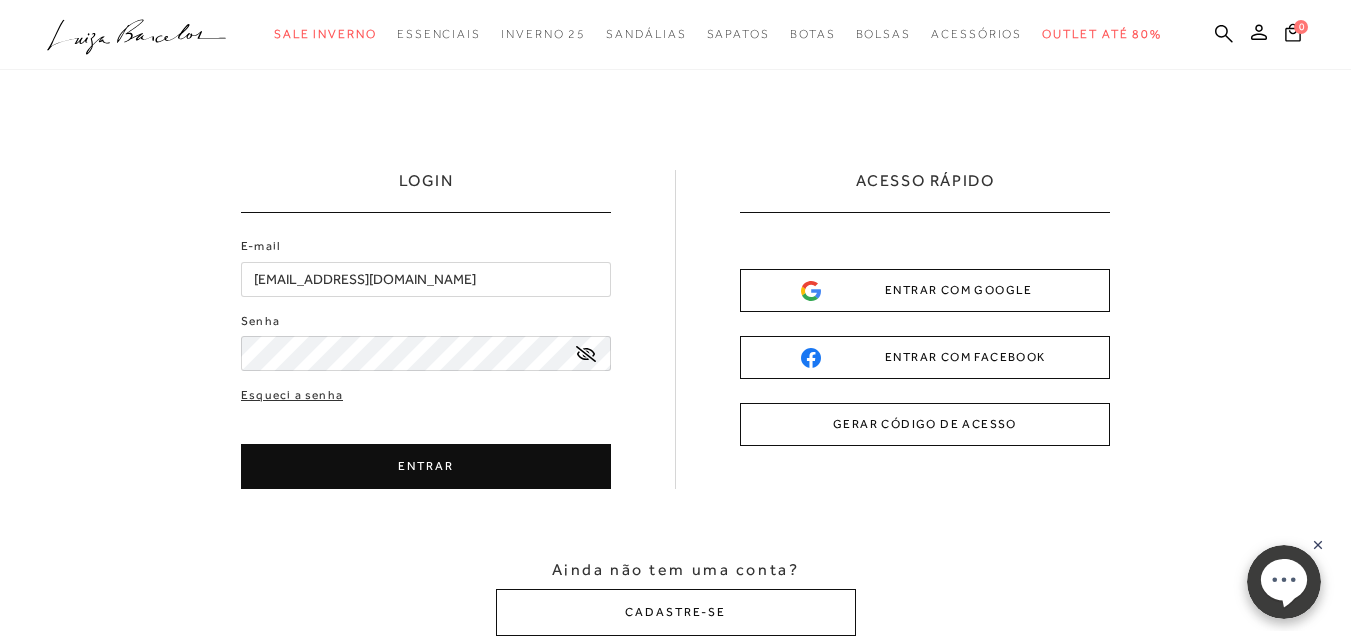 click on "ENTRAR" at bounding box center (426, 466) 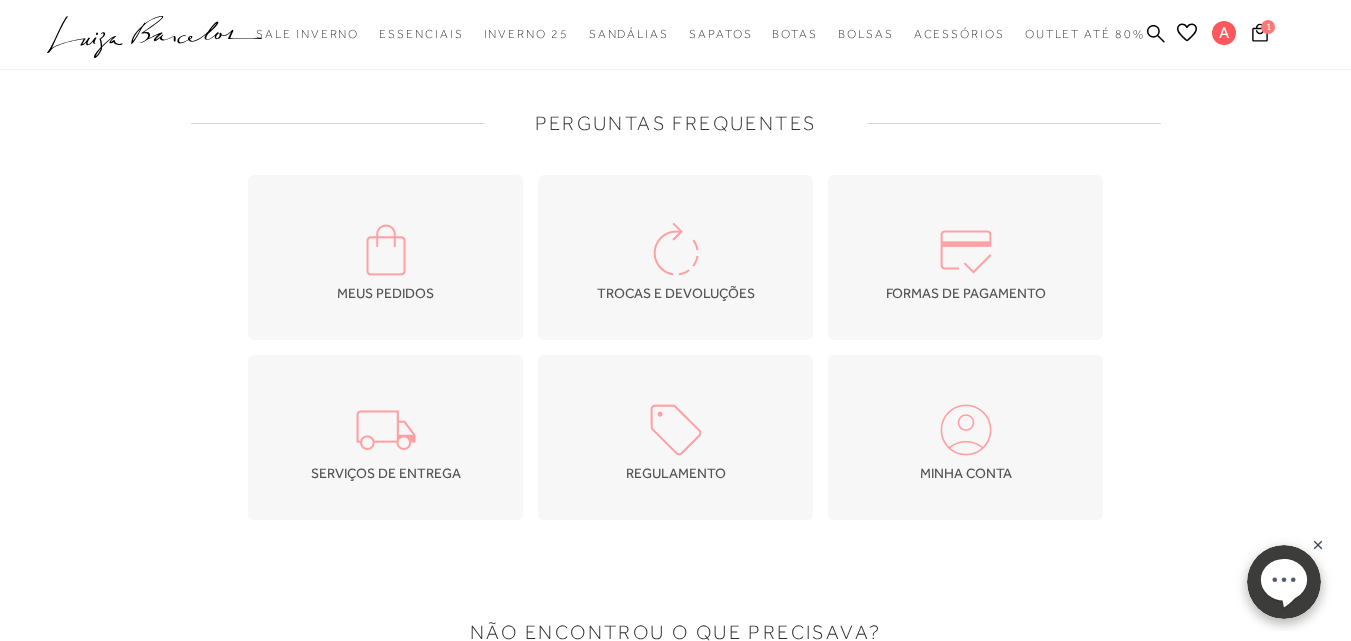 click at bounding box center [386, 250] 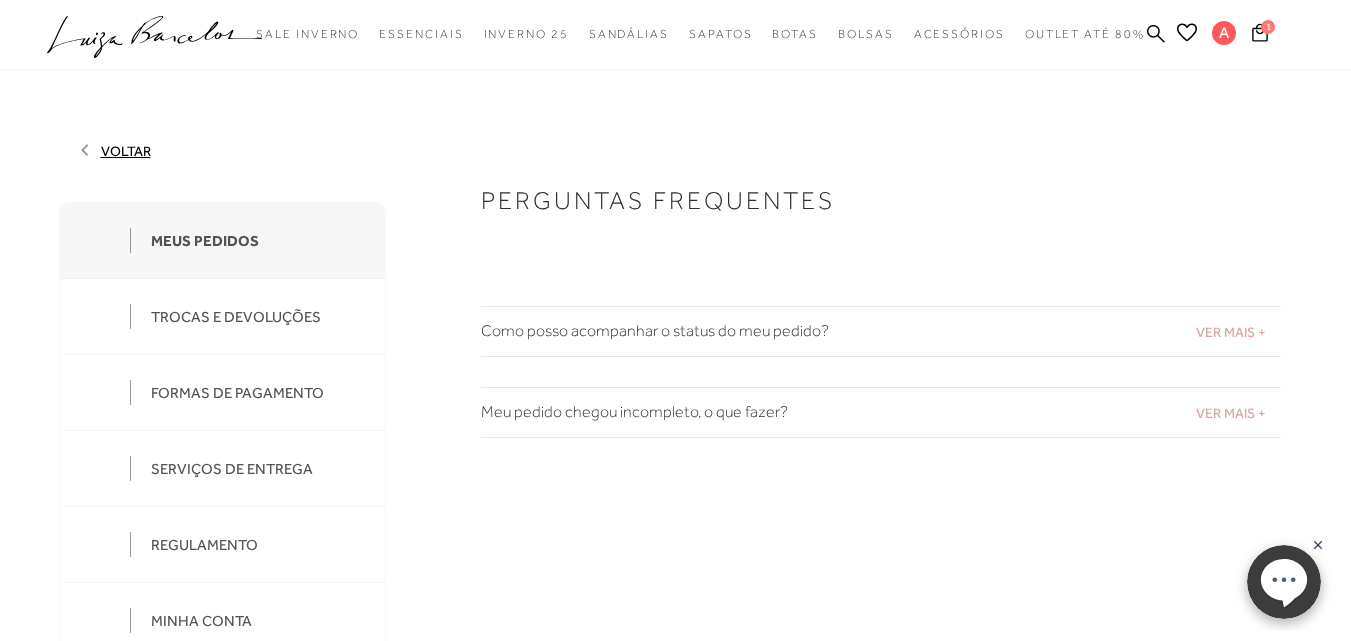 click on "MEUS PEDIDOS" at bounding box center (205, 241) 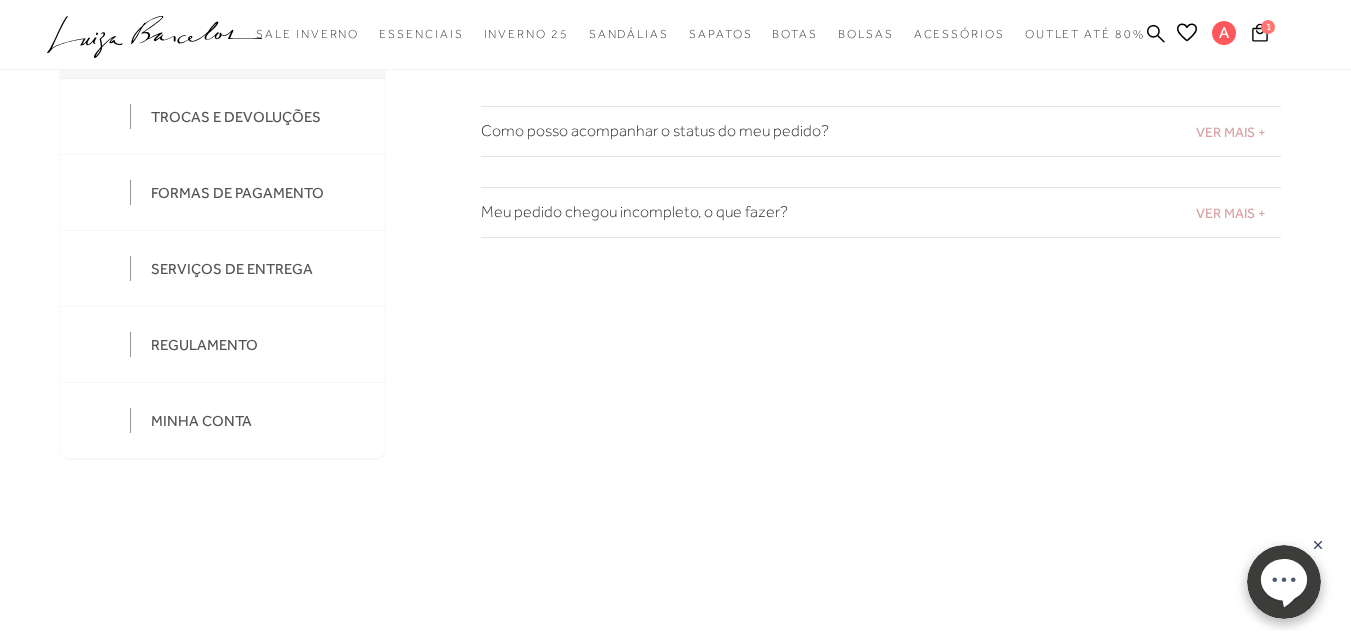 scroll, scrollTop: 100, scrollLeft: 0, axis: vertical 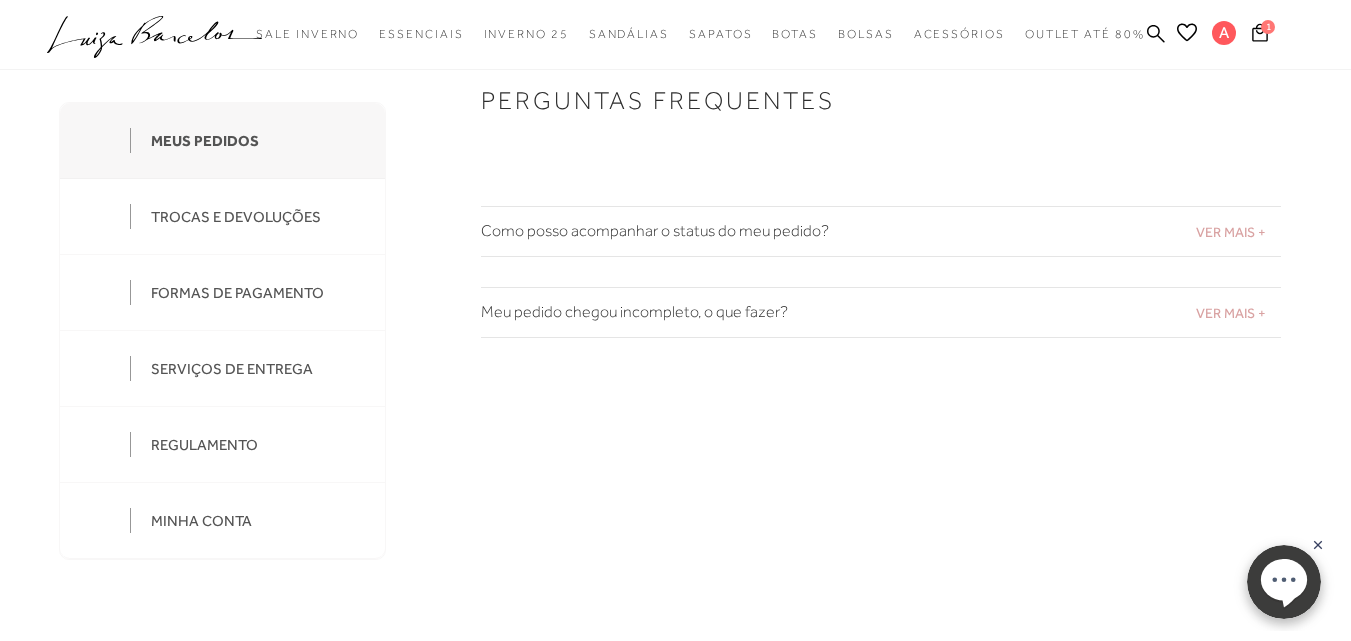 click on "MEUS PEDIDOS" at bounding box center [205, 141] 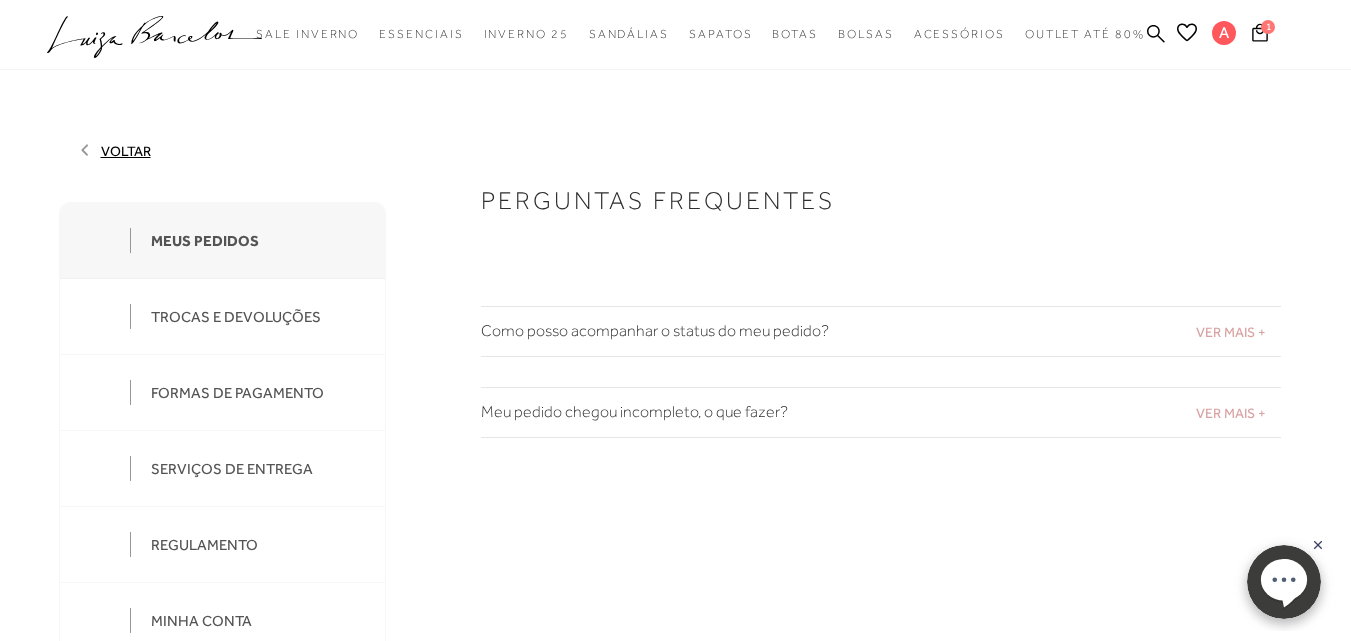 click 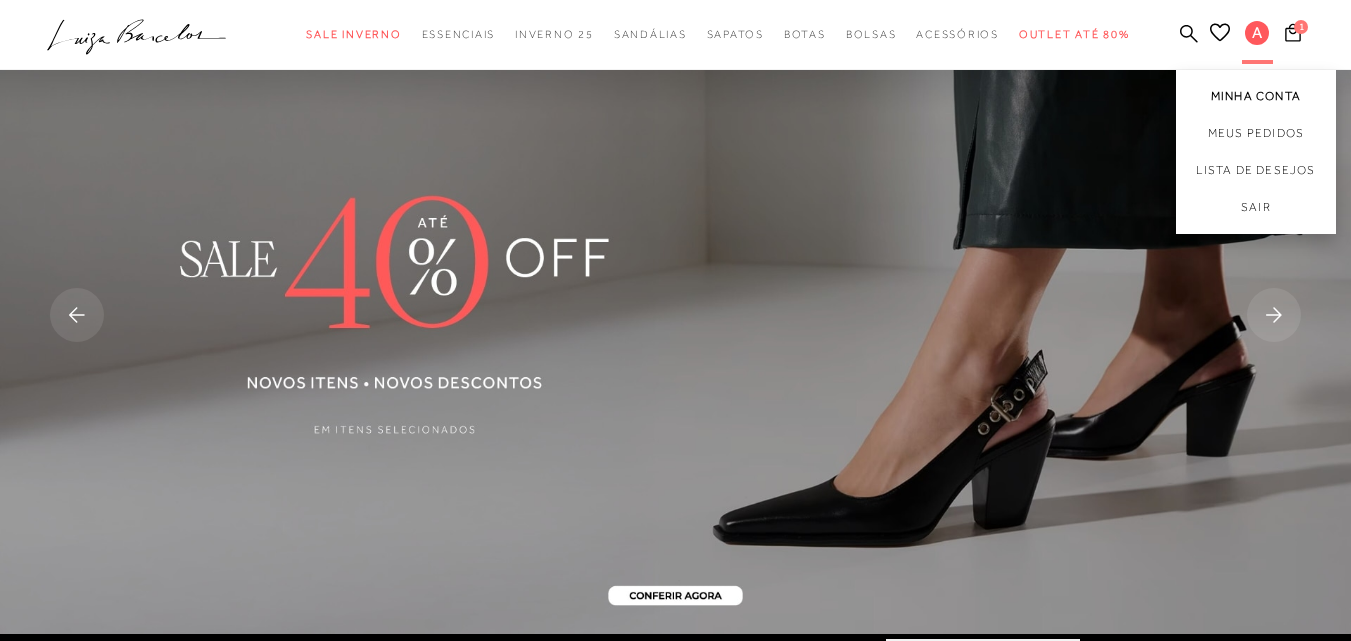 scroll, scrollTop: 0, scrollLeft: 0, axis: both 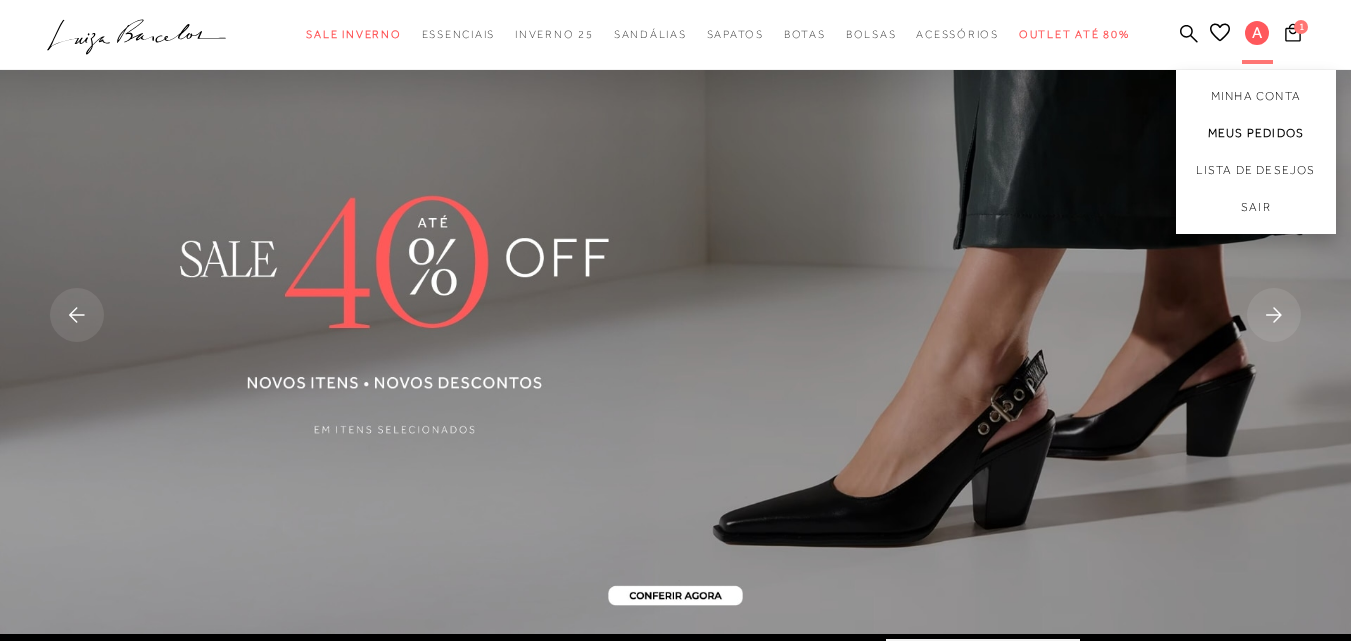 click on "Meus Pedidos" at bounding box center (1256, 133) 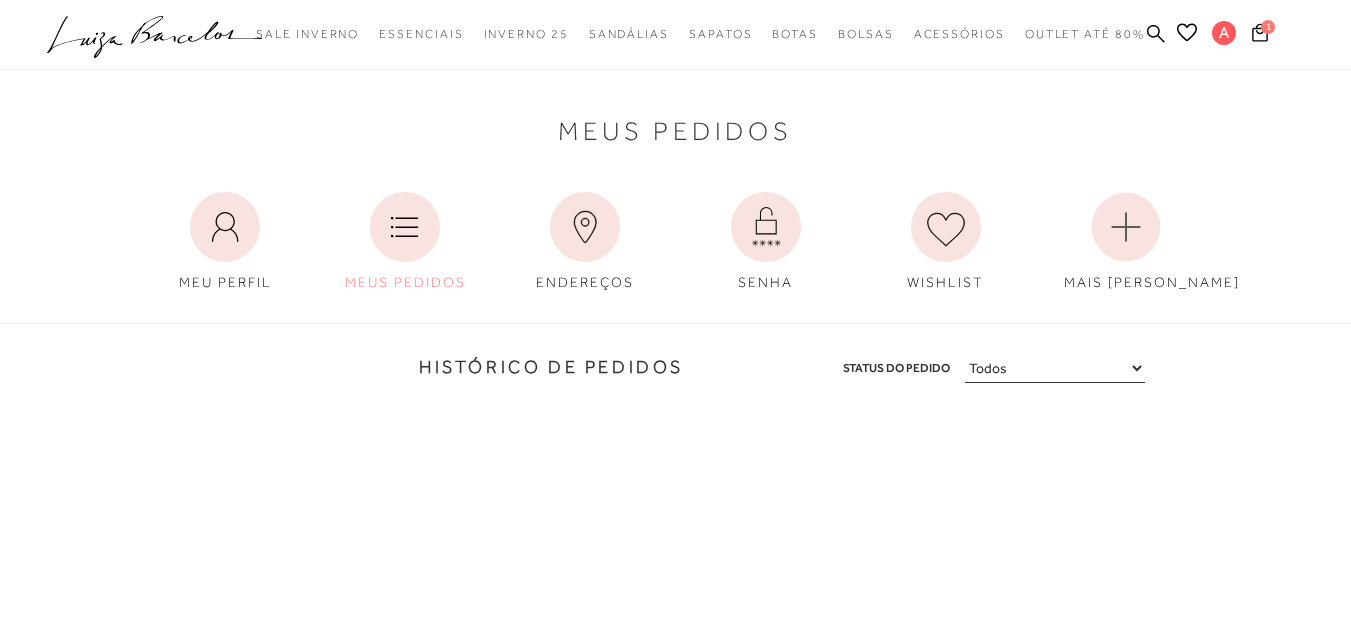 scroll, scrollTop: 0, scrollLeft: 0, axis: both 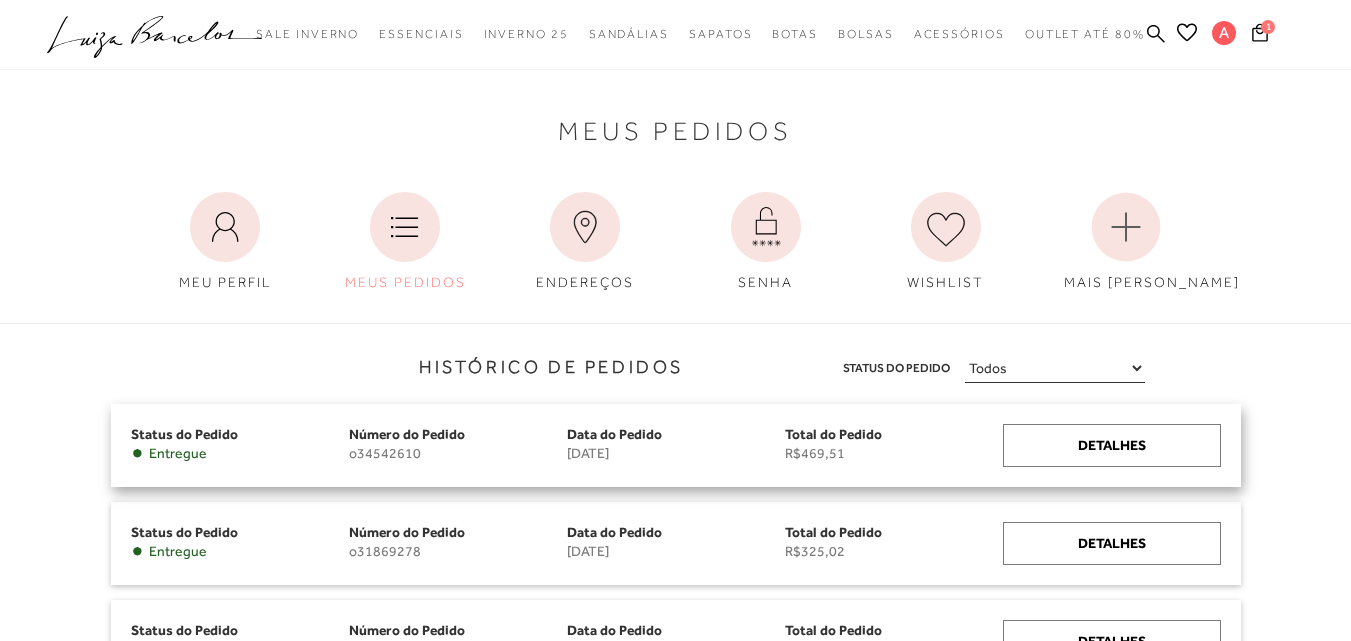 drag, startPoint x: 562, startPoint y: 456, endPoint x: 700, endPoint y: 456, distance: 138 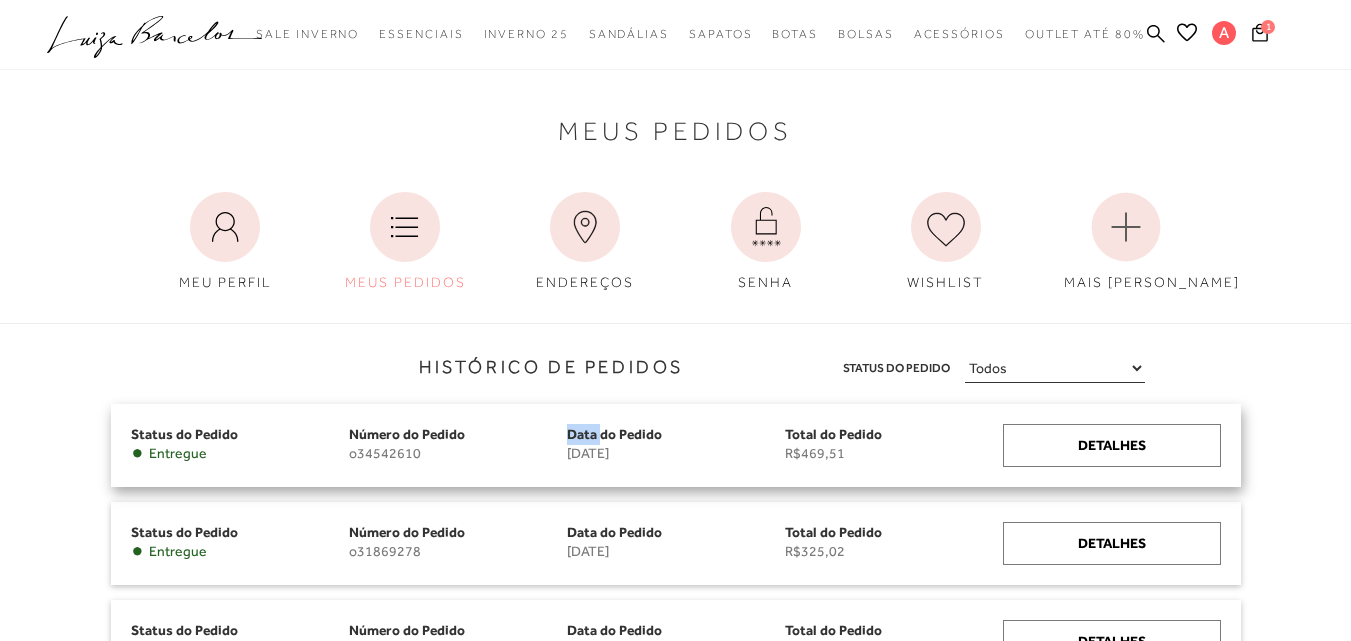 click on "Data do Pedido" at bounding box center [614, 434] 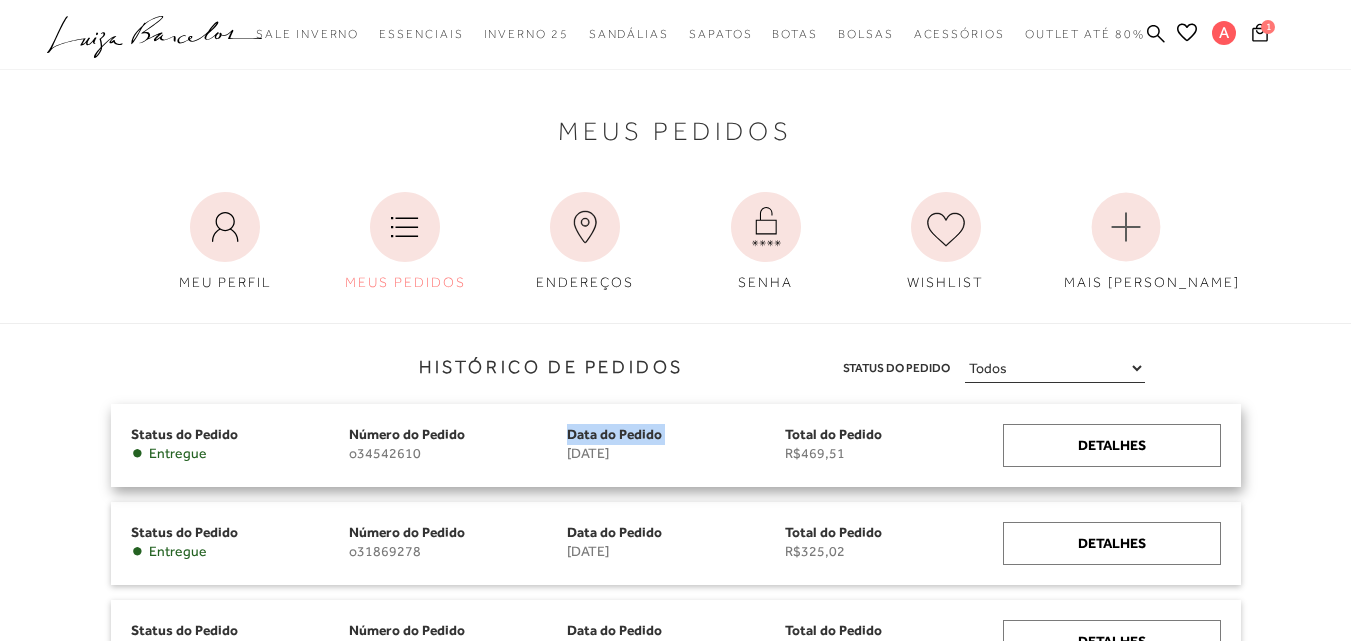 click on "Data do Pedido" at bounding box center [614, 434] 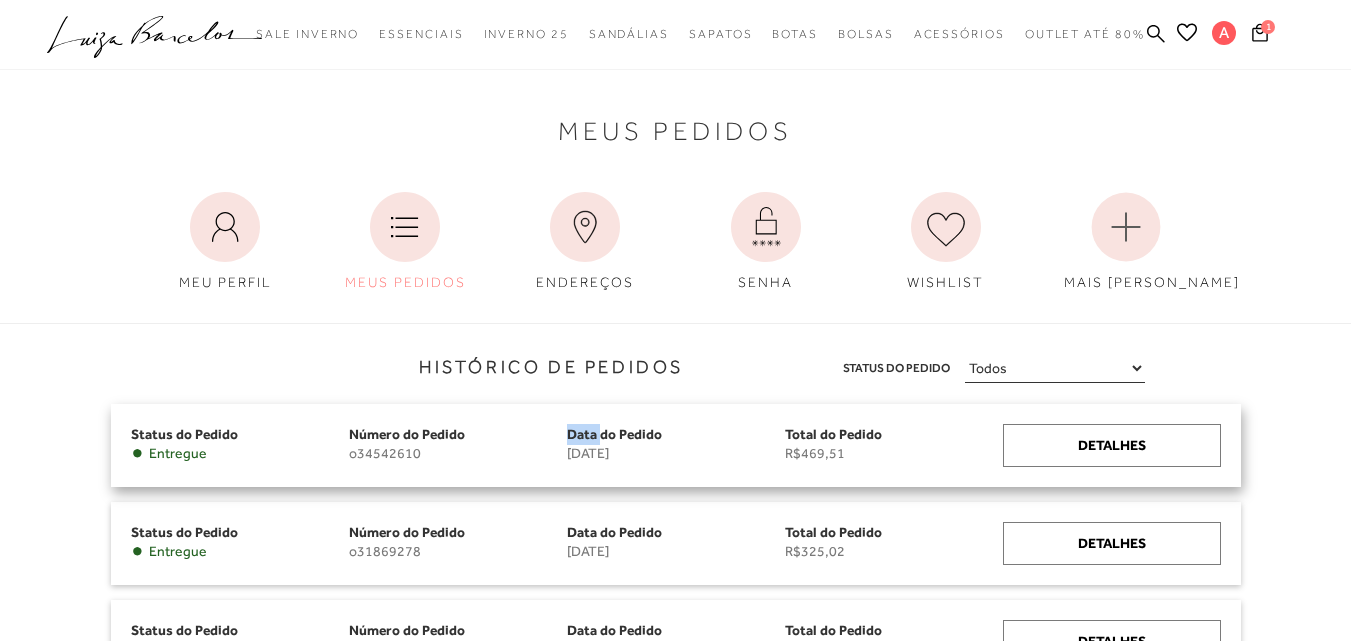 click on "Data do Pedido" at bounding box center (614, 434) 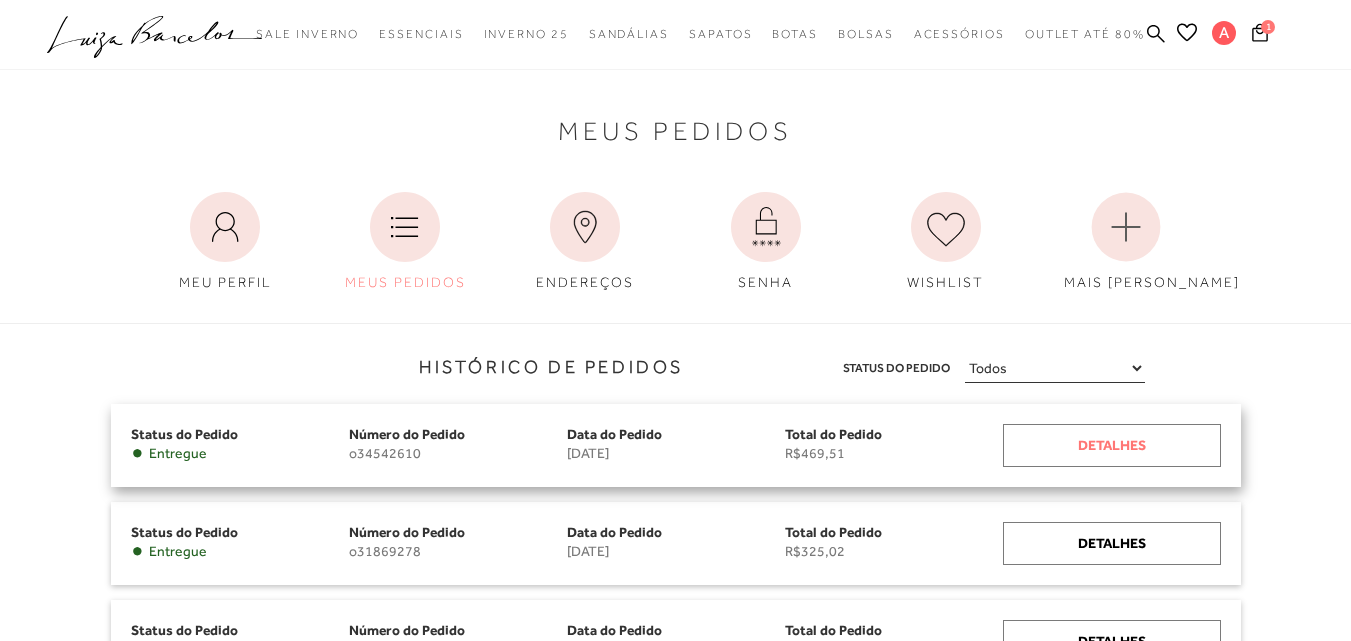 click on "Detalhes" at bounding box center (1112, 445) 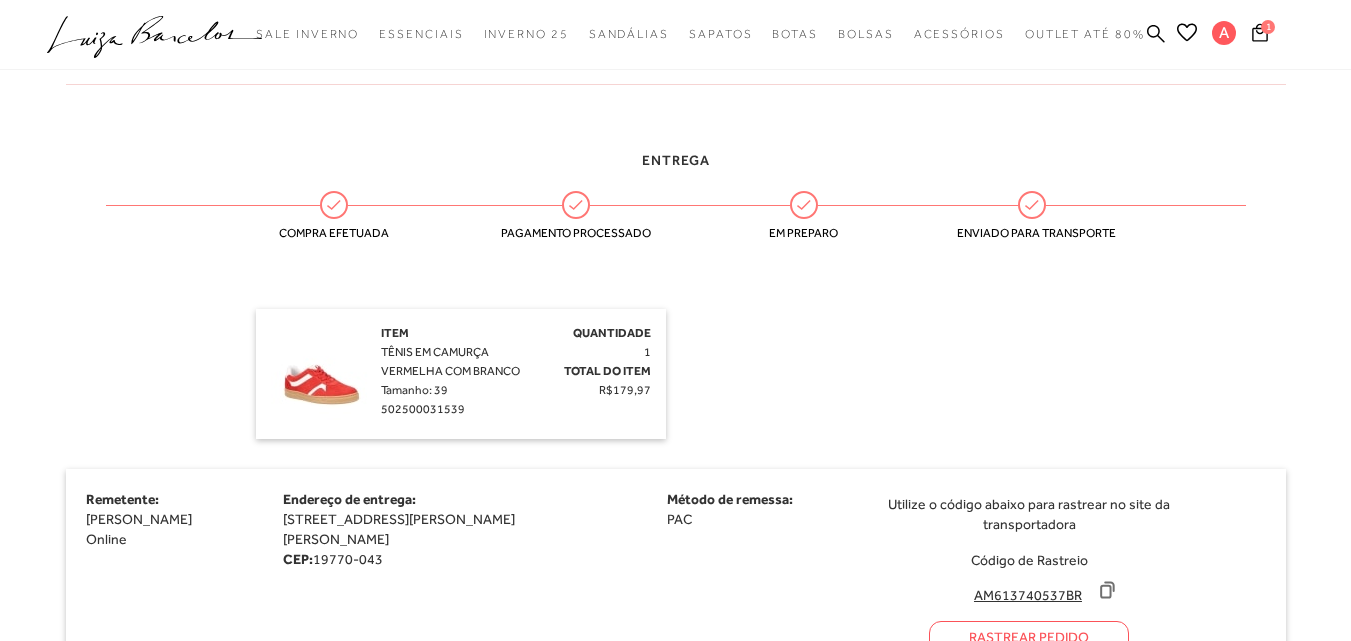 scroll, scrollTop: 500, scrollLeft: 0, axis: vertical 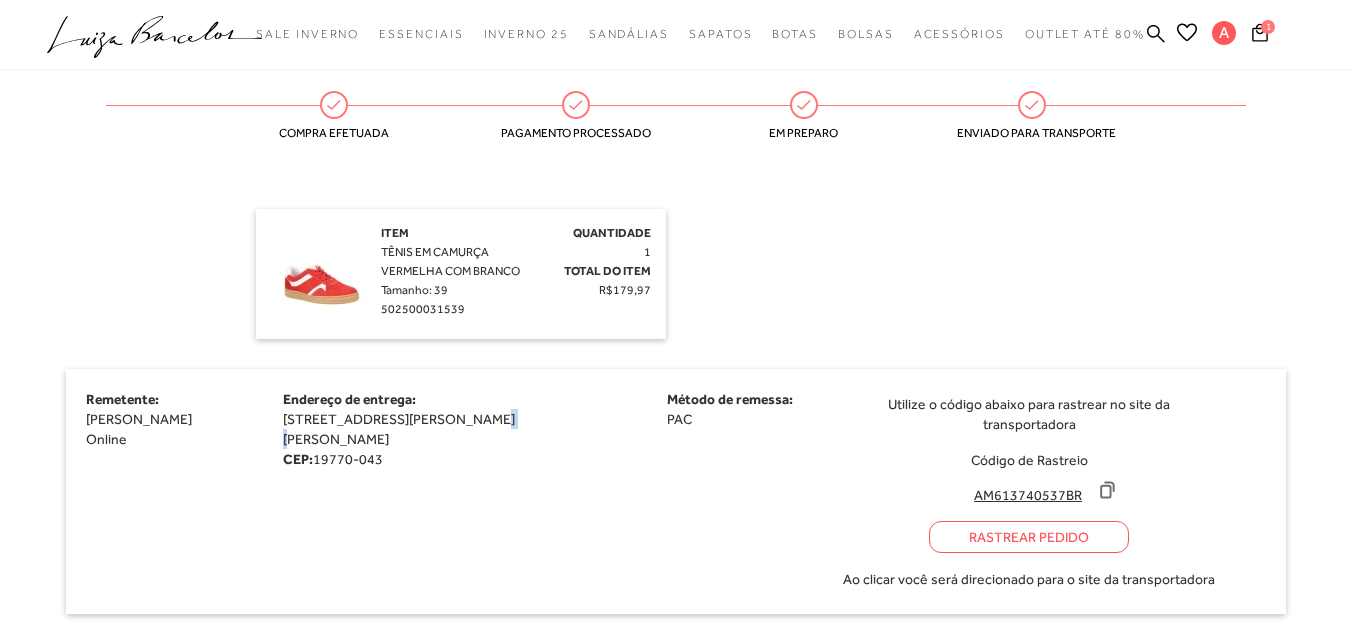drag, startPoint x: 444, startPoint y: 419, endPoint x: 459, endPoint y: 420, distance: 15.033297 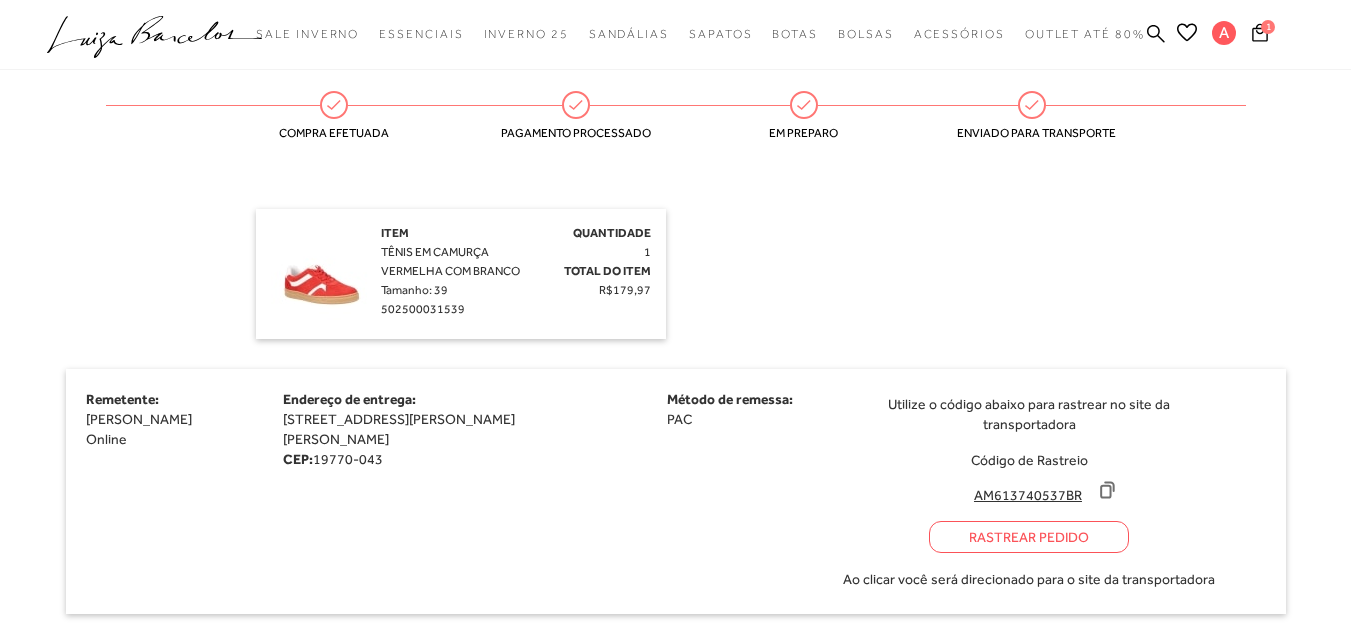 click on "PAC" at bounding box center [679, 419] 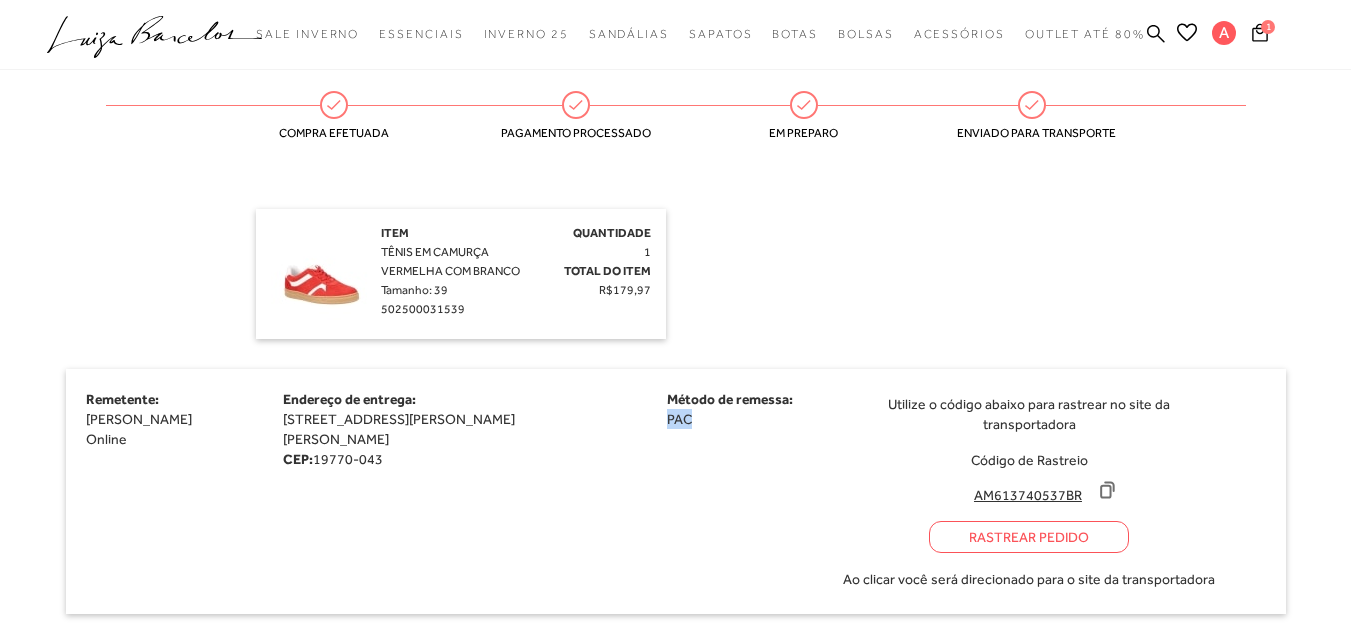 click on "PAC" at bounding box center (679, 419) 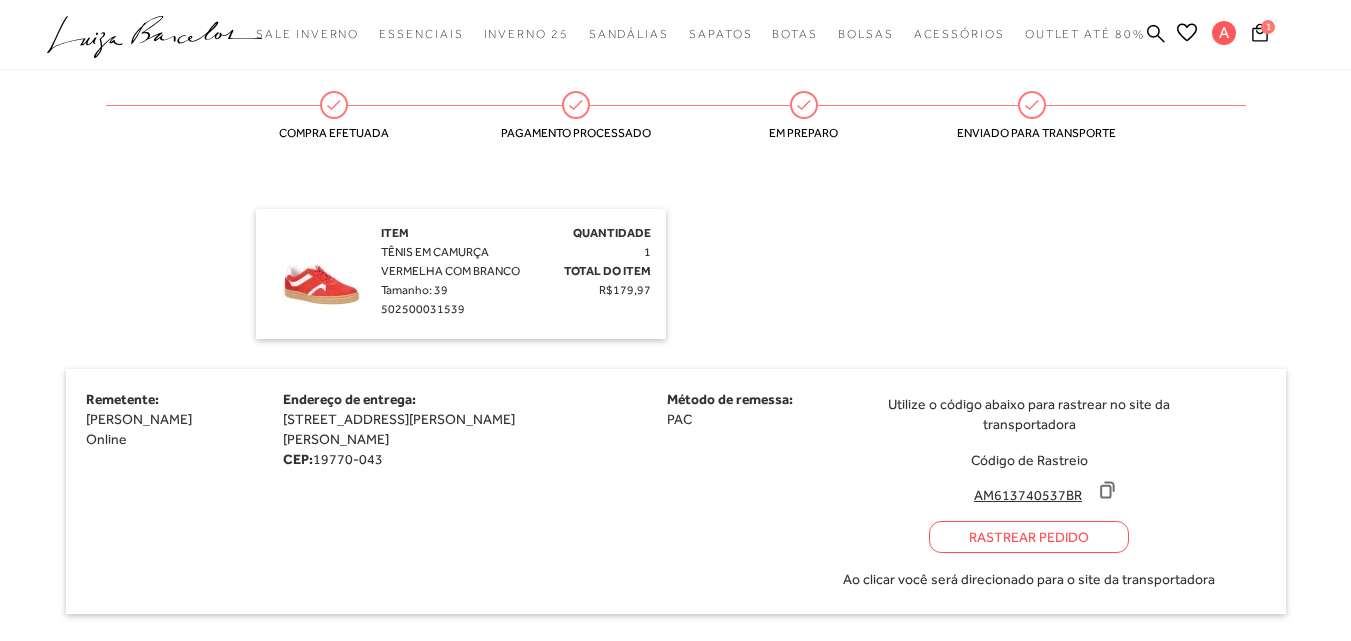 click on "PAC" at bounding box center (679, 419) 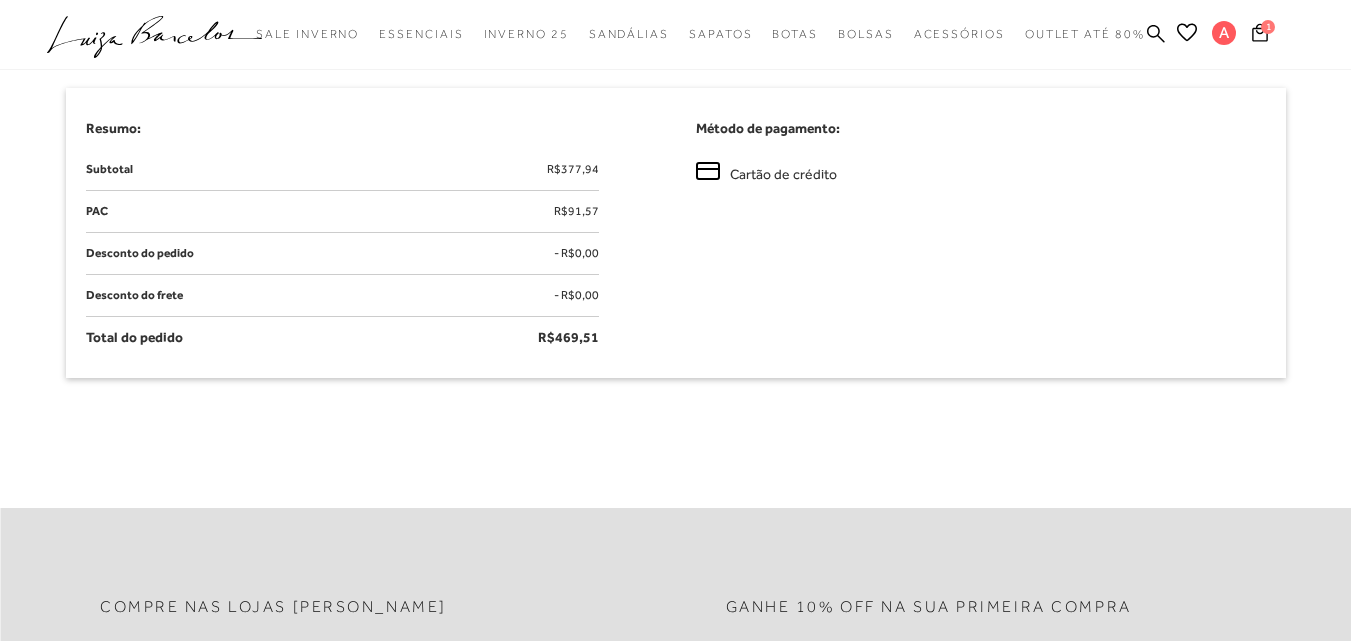 scroll, scrollTop: 1700, scrollLeft: 0, axis: vertical 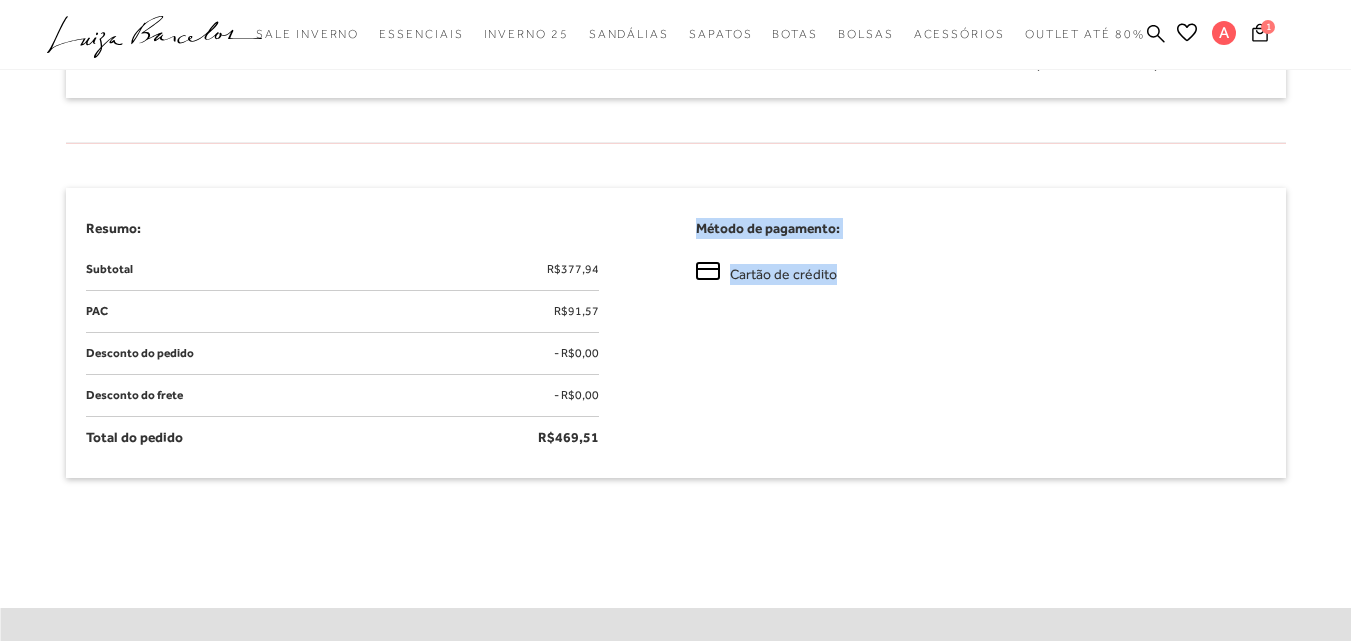 drag, startPoint x: 700, startPoint y: 225, endPoint x: 833, endPoint y: 245, distance: 134.49535 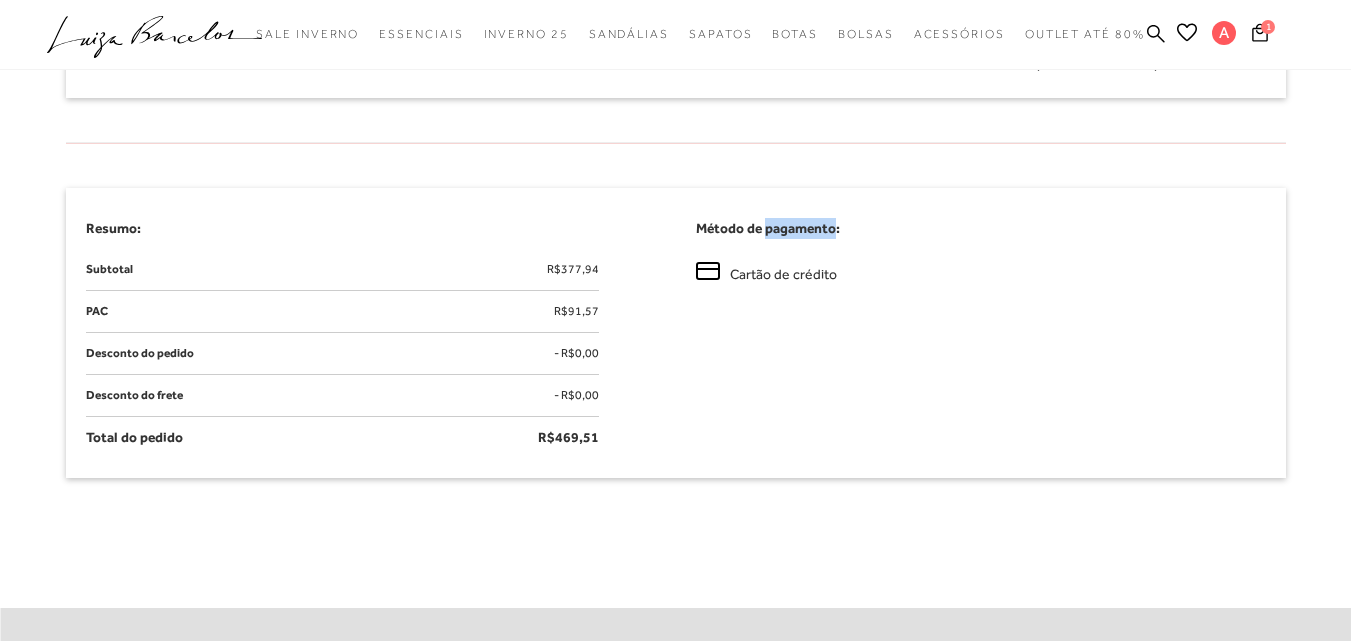 click on "Método de pagamento:" at bounding box center [981, 228] 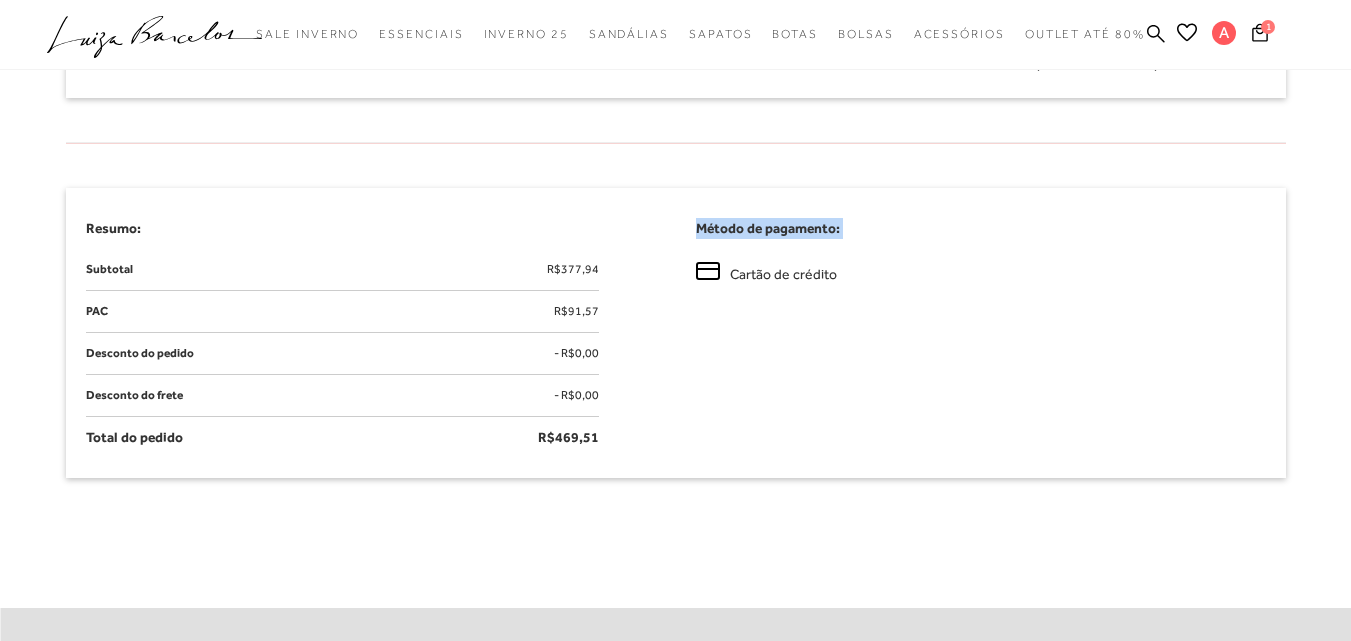 click on "Método de pagamento:" at bounding box center (981, 228) 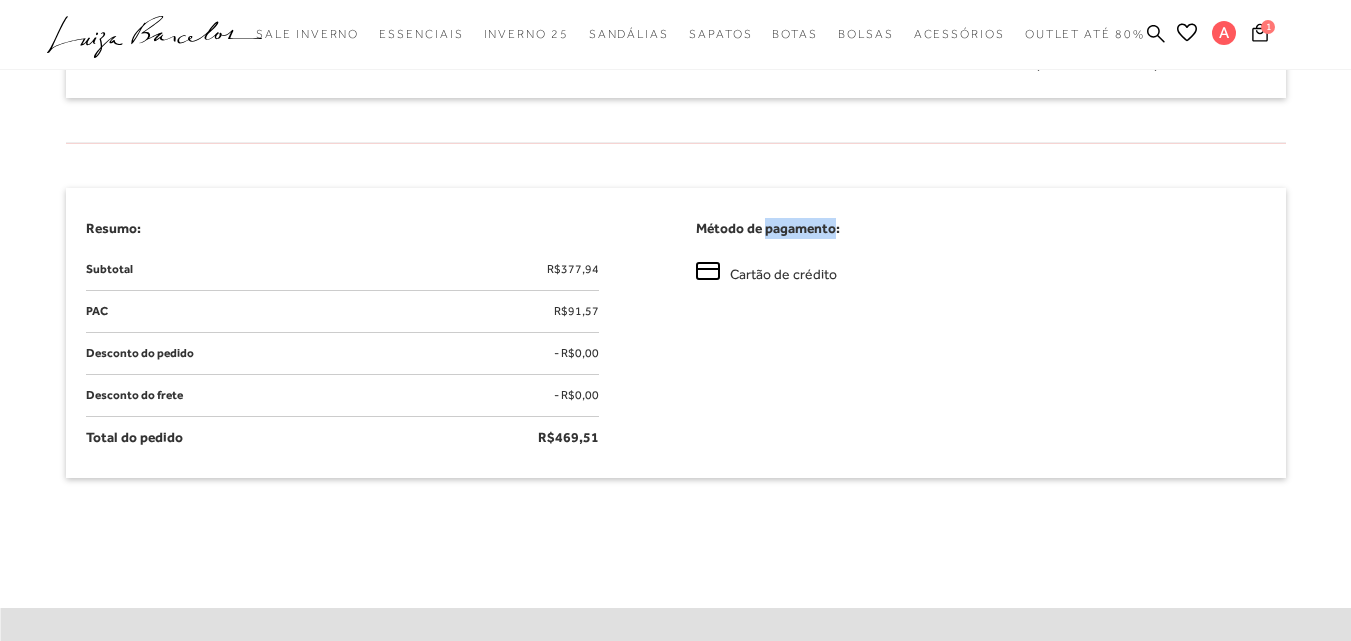 click on "Método de pagamento:" at bounding box center (981, 228) 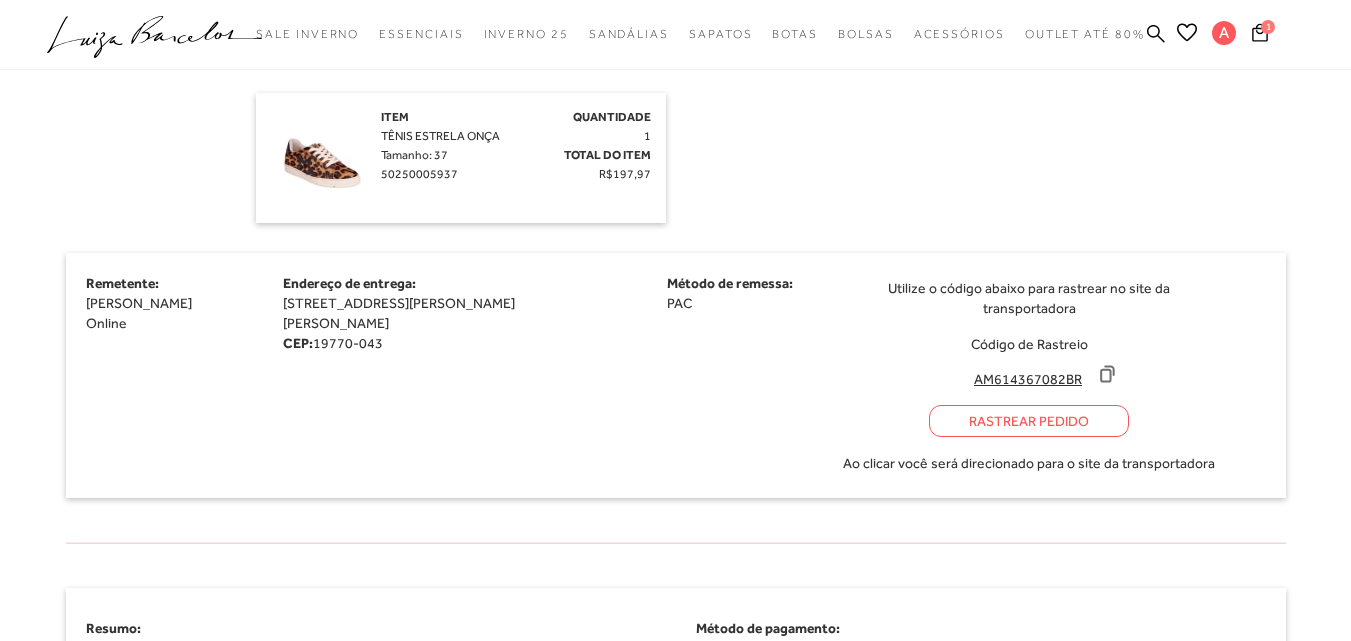 scroll, scrollTop: 1200, scrollLeft: 0, axis: vertical 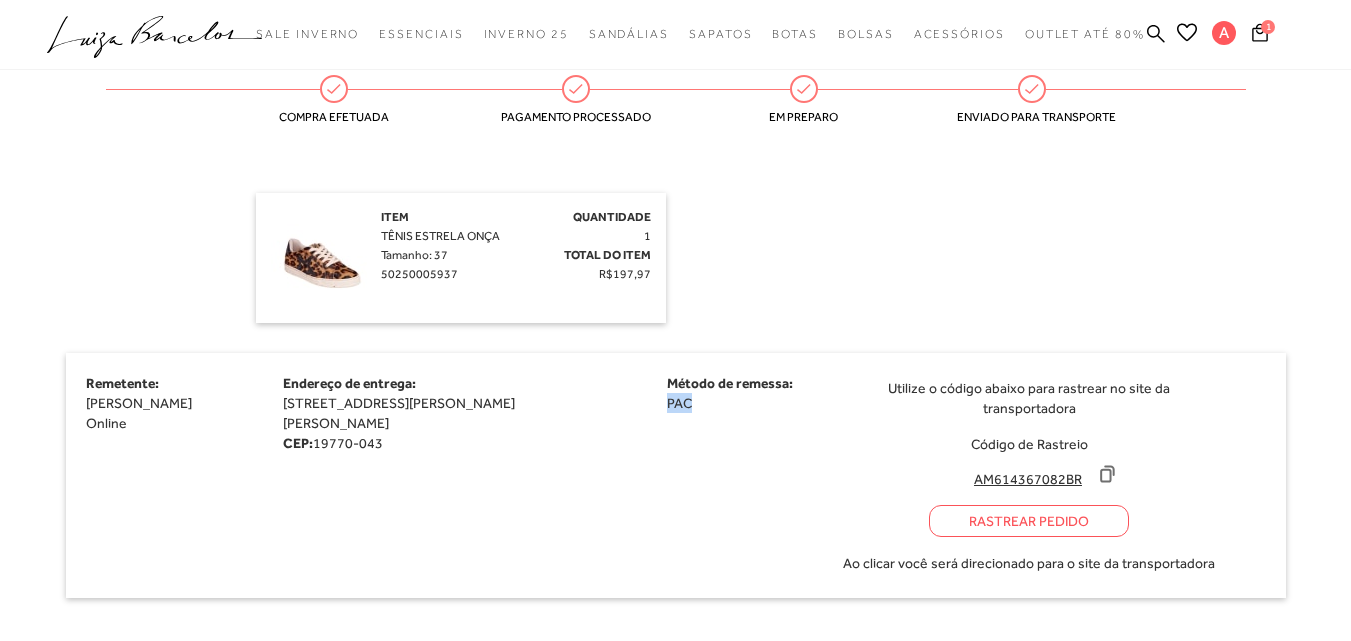 drag, startPoint x: 702, startPoint y: 405, endPoint x: 673, endPoint y: 402, distance: 29.15476 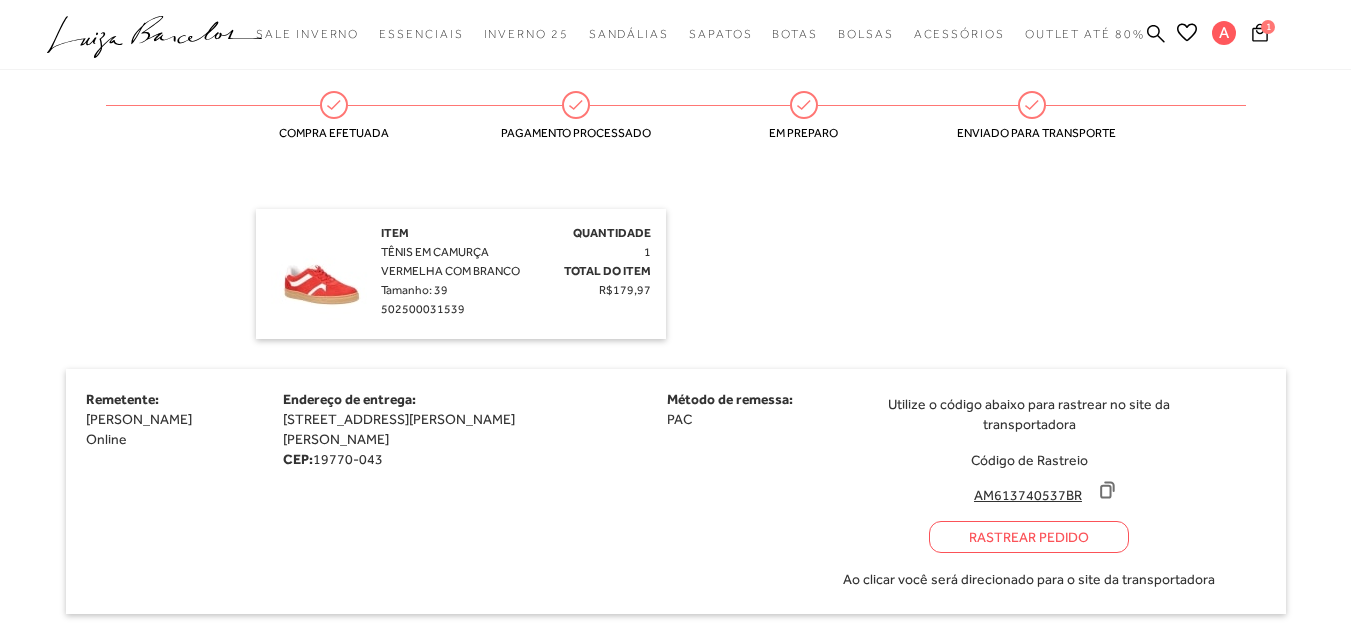 scroll, scrollTop: 400, scrollLeft: 0, axis: vertical 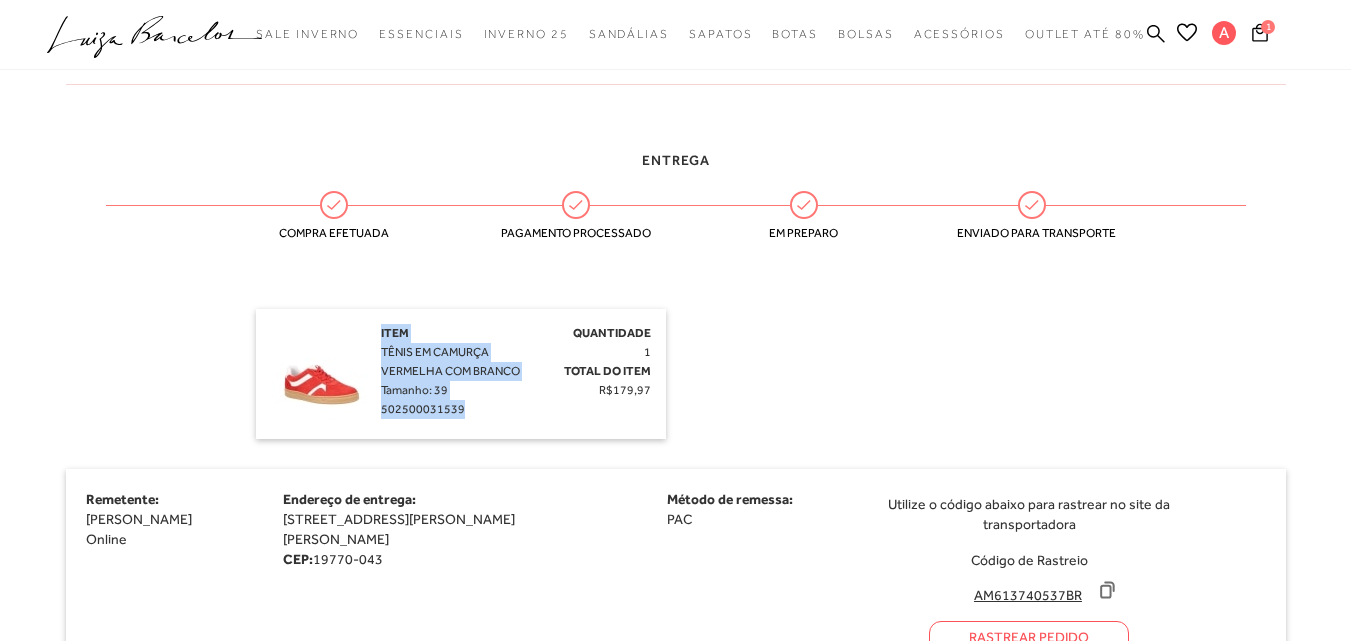 drag, startPoint x: 449, startPoint y: 414, endPoint x: 380, endPoint y: 331, distance: 107.935165 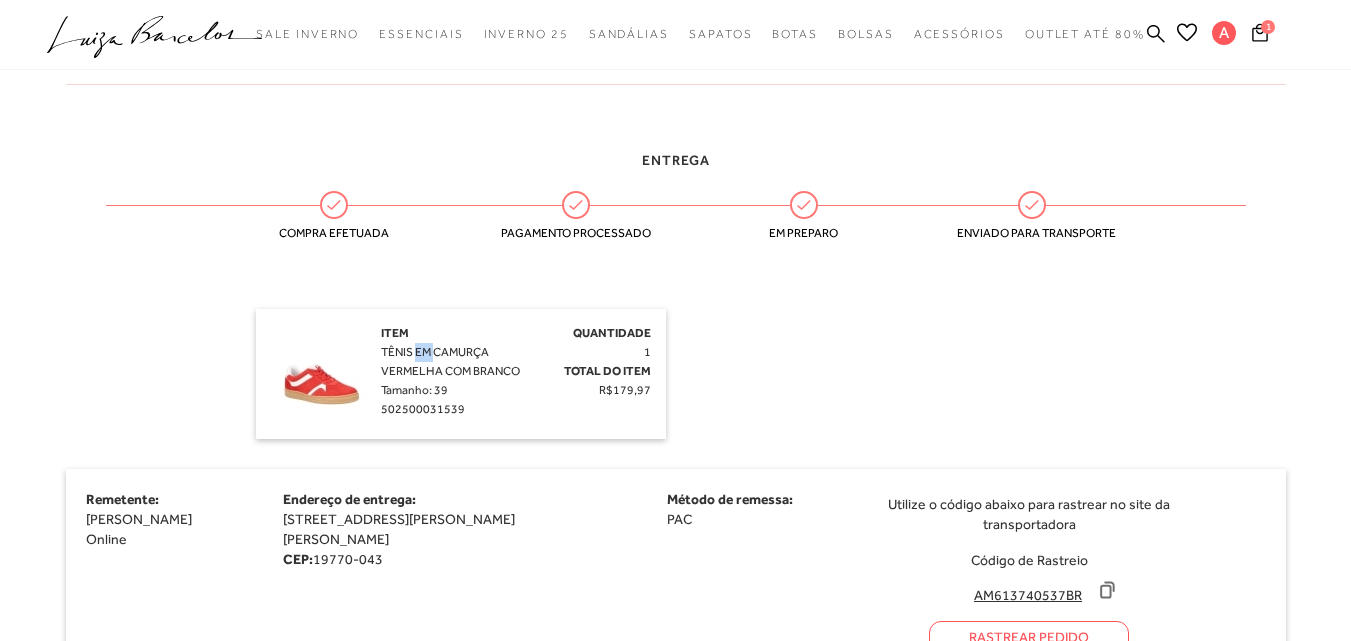 click on "TÊNIS EM CAMURÇA VERMELHA COM BRANCO" at bounding box center (450, 361) 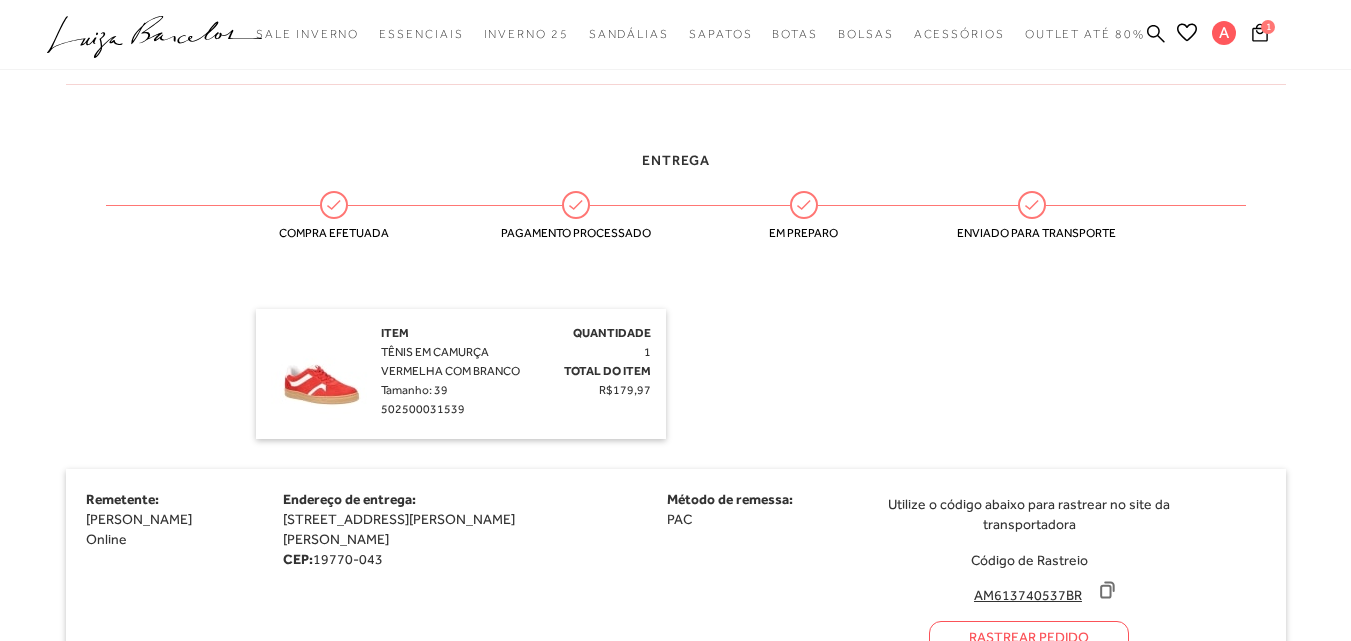 click on "TÊNIS EM CAMURÇA VERMELHA COM BRANCO" at bounding box center (450, 361) 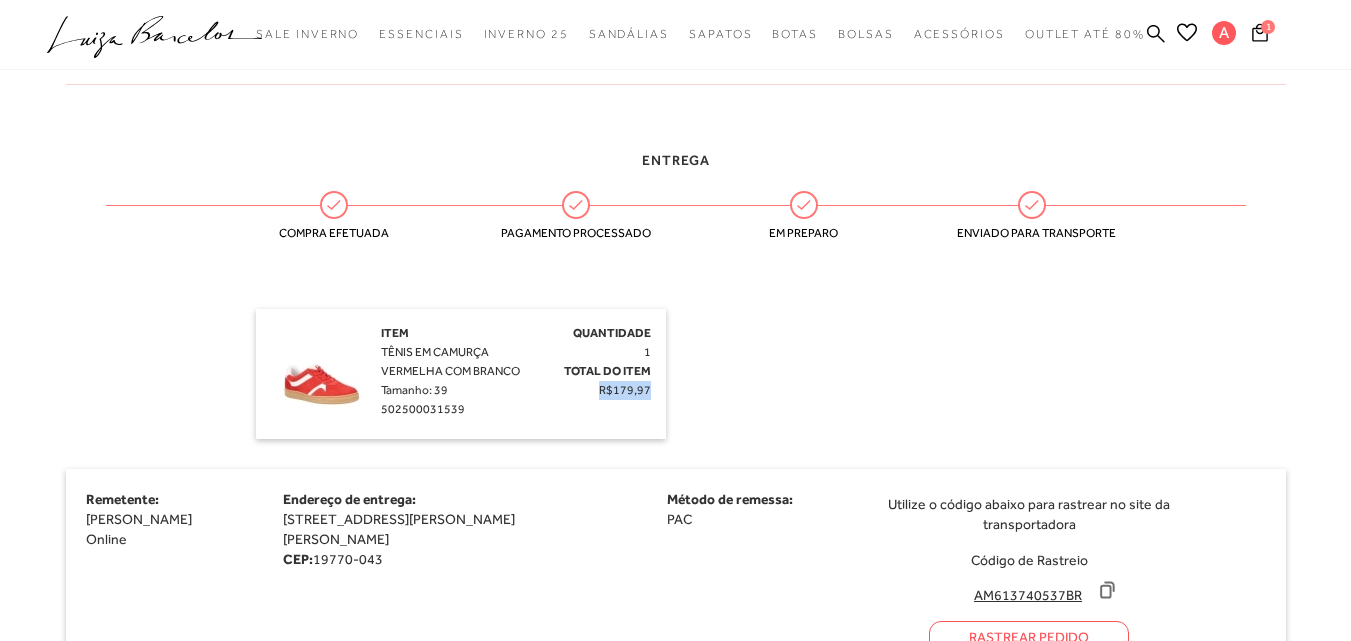 drag, startPoint x: 628, startPoint y: 390, endPoint x: 598, endPoint y: 387, distance: 30.149628 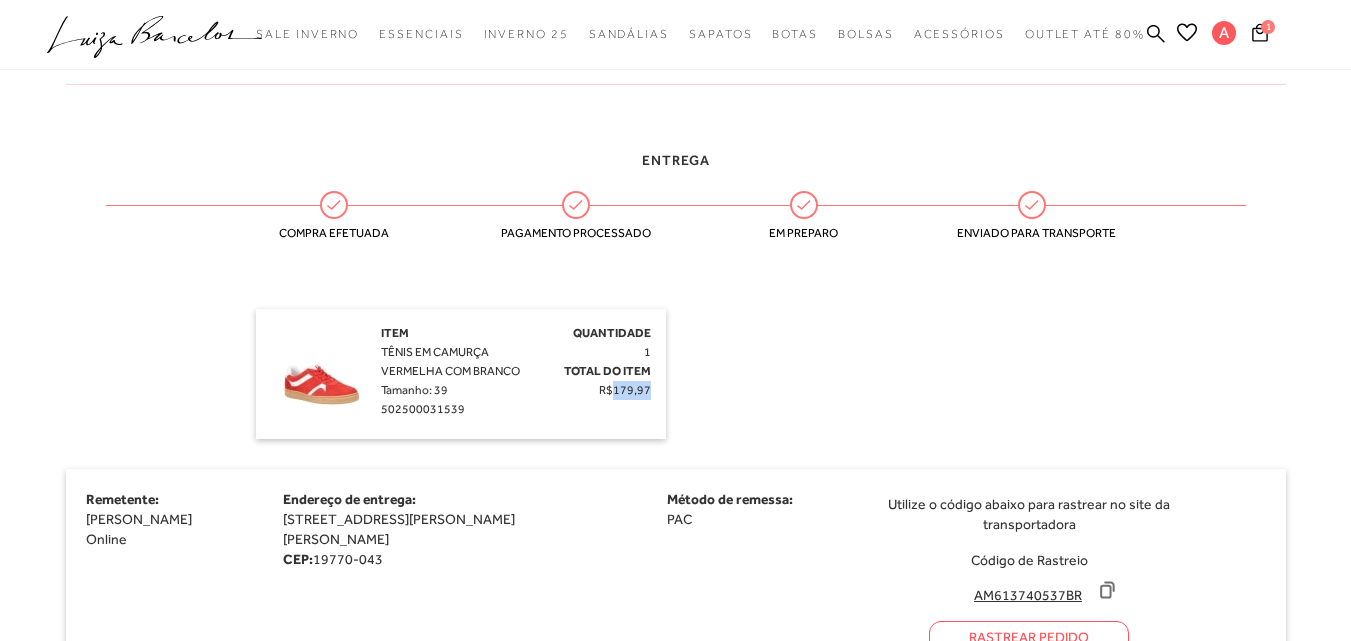 click on "R$179,97" at bounding box center (625, 390) 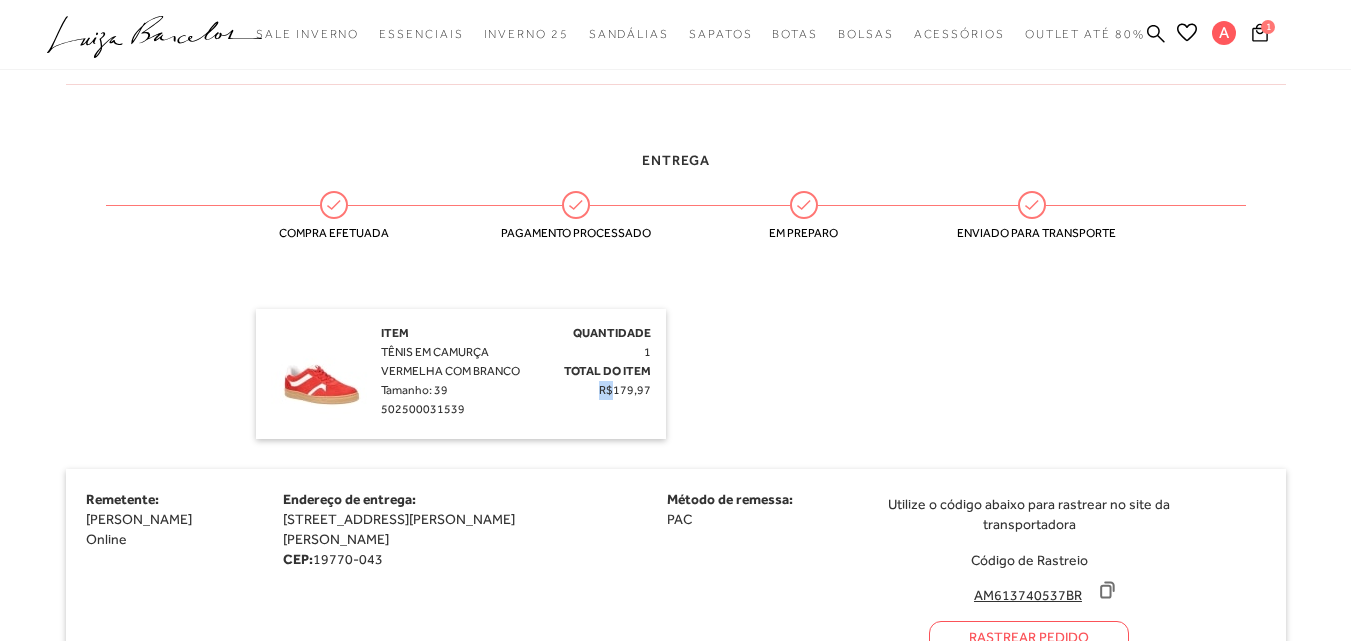 drag, startPoint x: 599, startPoint y: 390, endPoint x: 610, endPoint y: 394, distance: 11.7046995 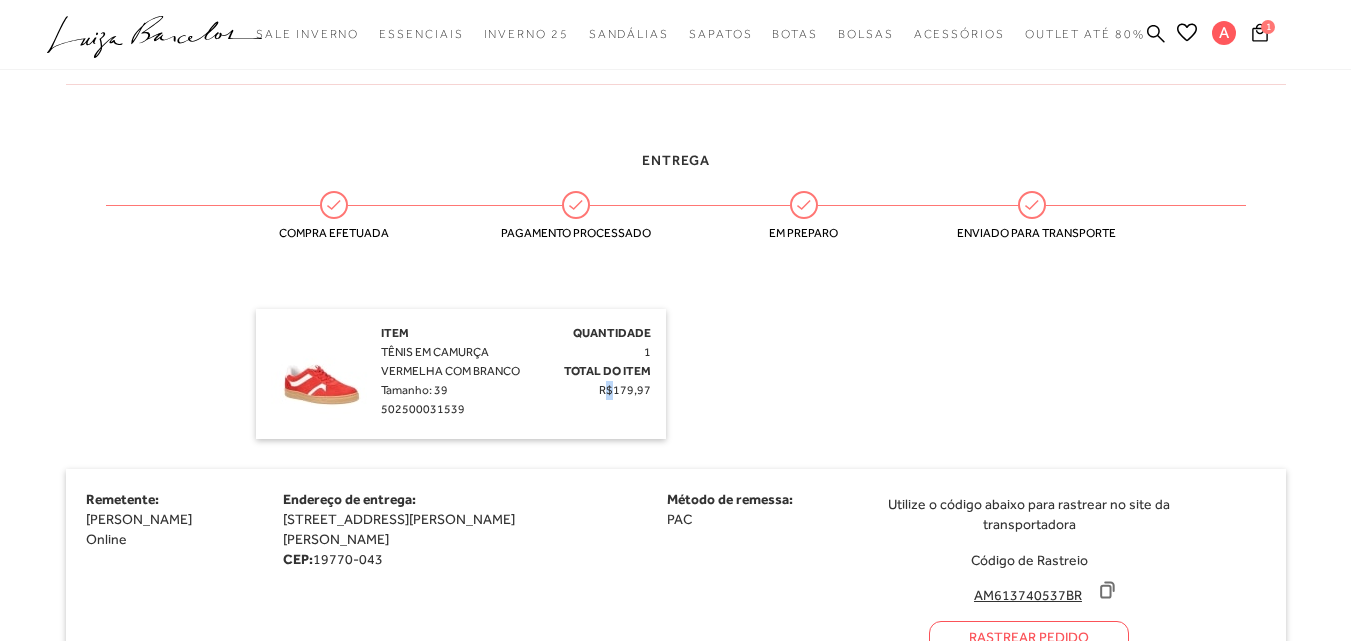 click on "R$179,97" at bounding box center [625, 390] 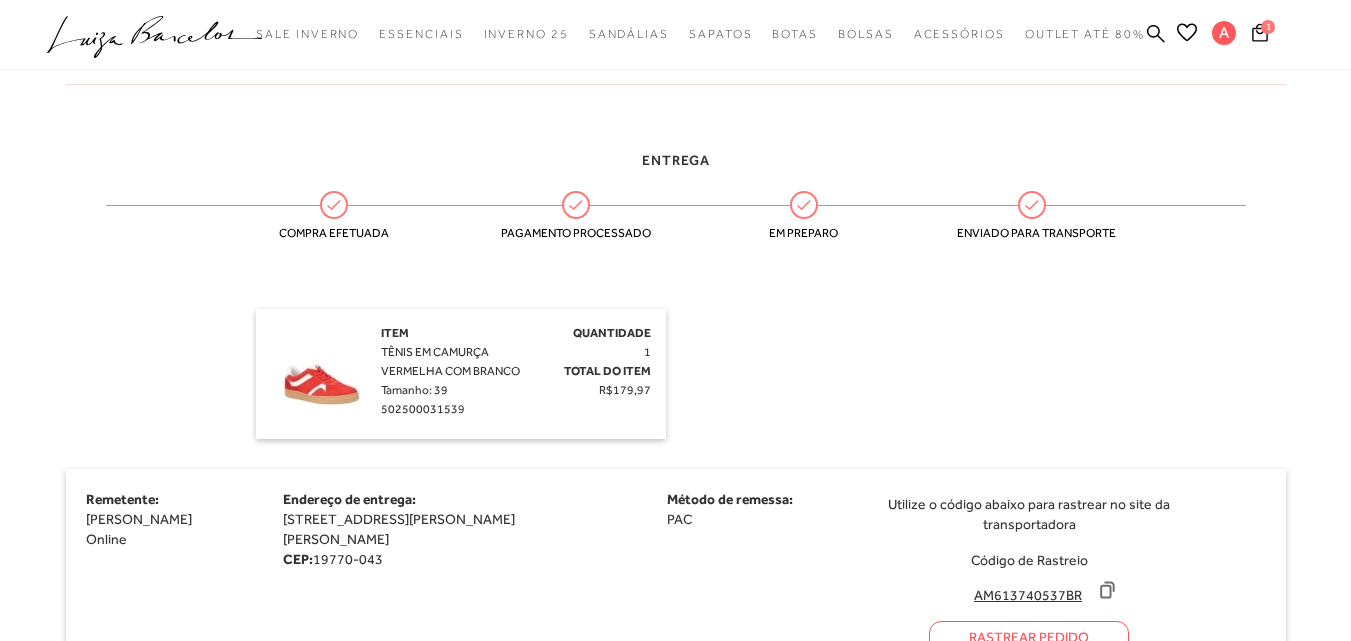 click on "R$179,97" at bounding box center (625, 390) 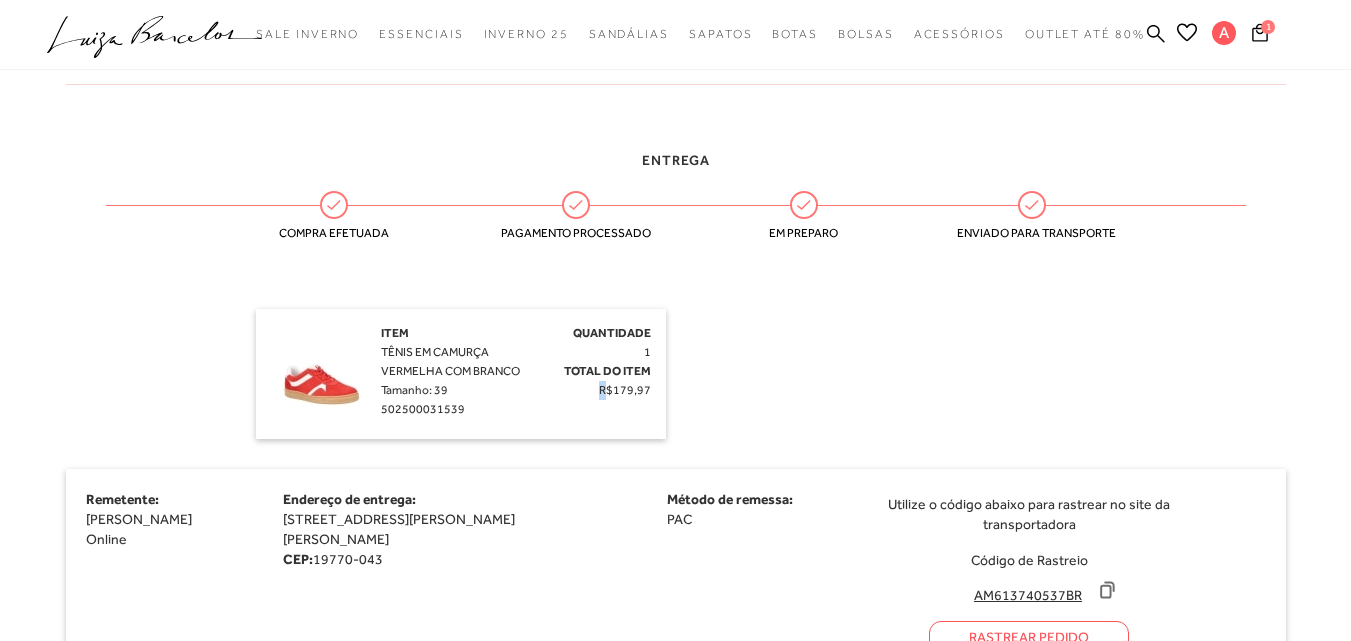 click on "R$179,97" at bounding box center [625, 390] 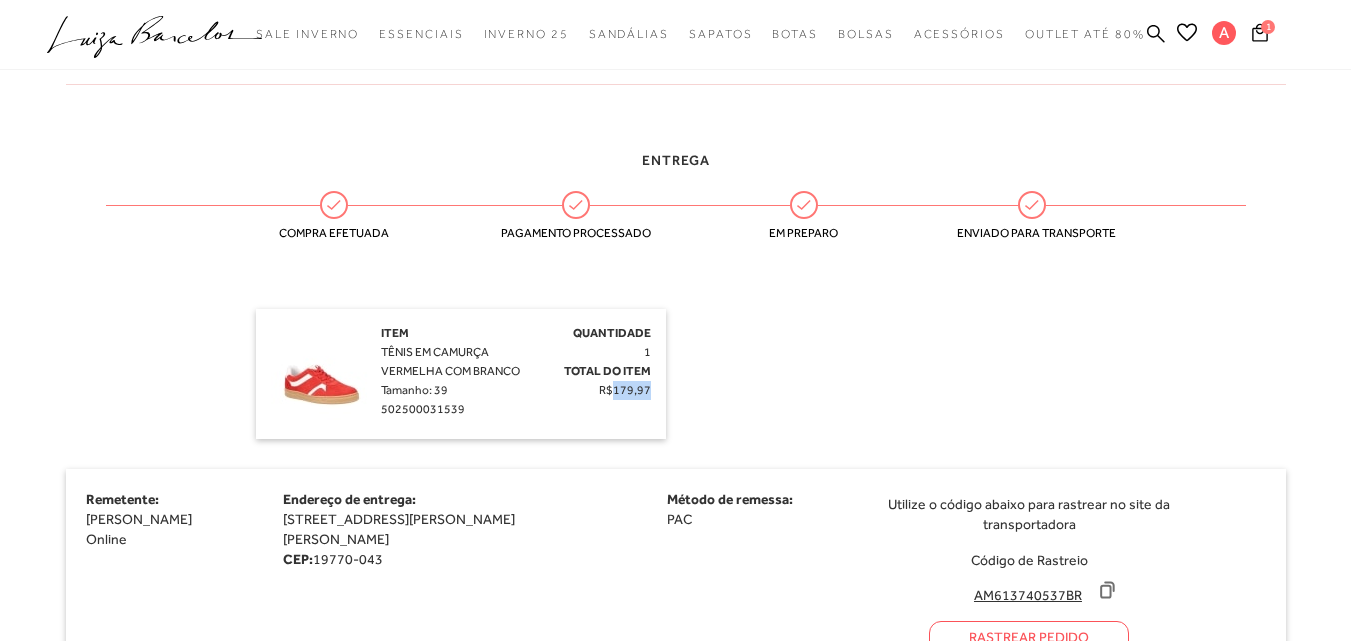 drag, startPoint x: 613, startPoint y: 392, endPoint x: 650, endPoint y: 391, distance: 37.01351 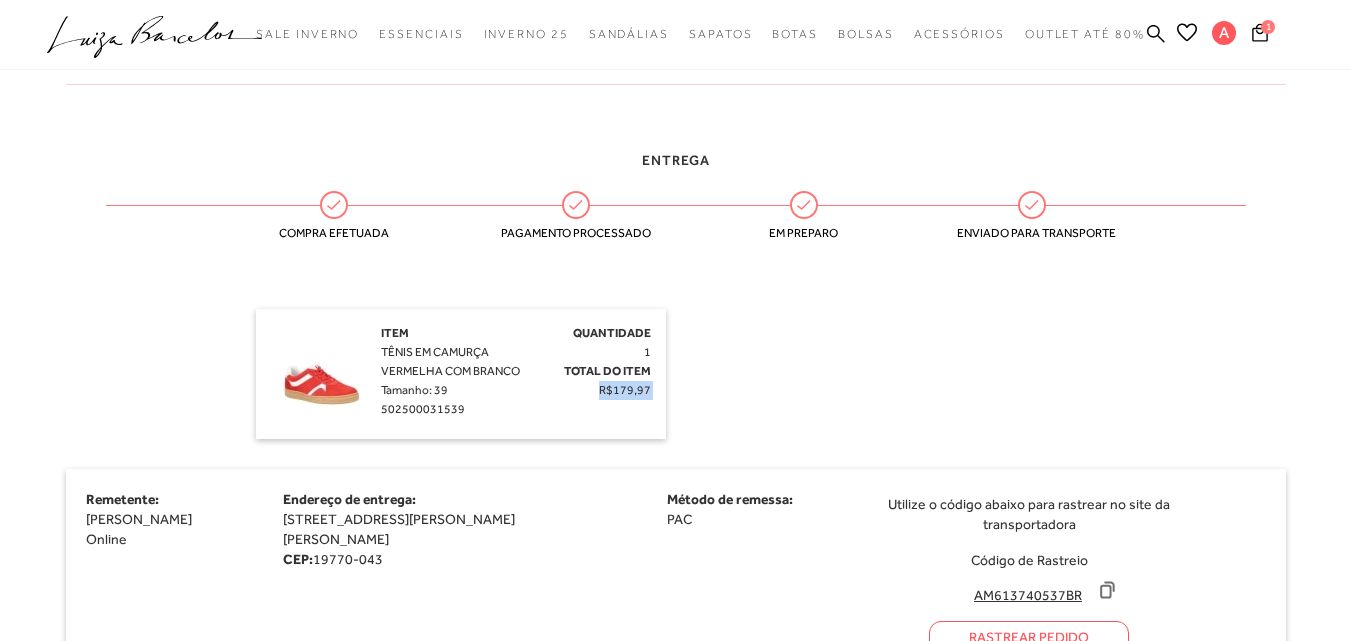 click on "R$179,97" at bounding box center (625, 390) 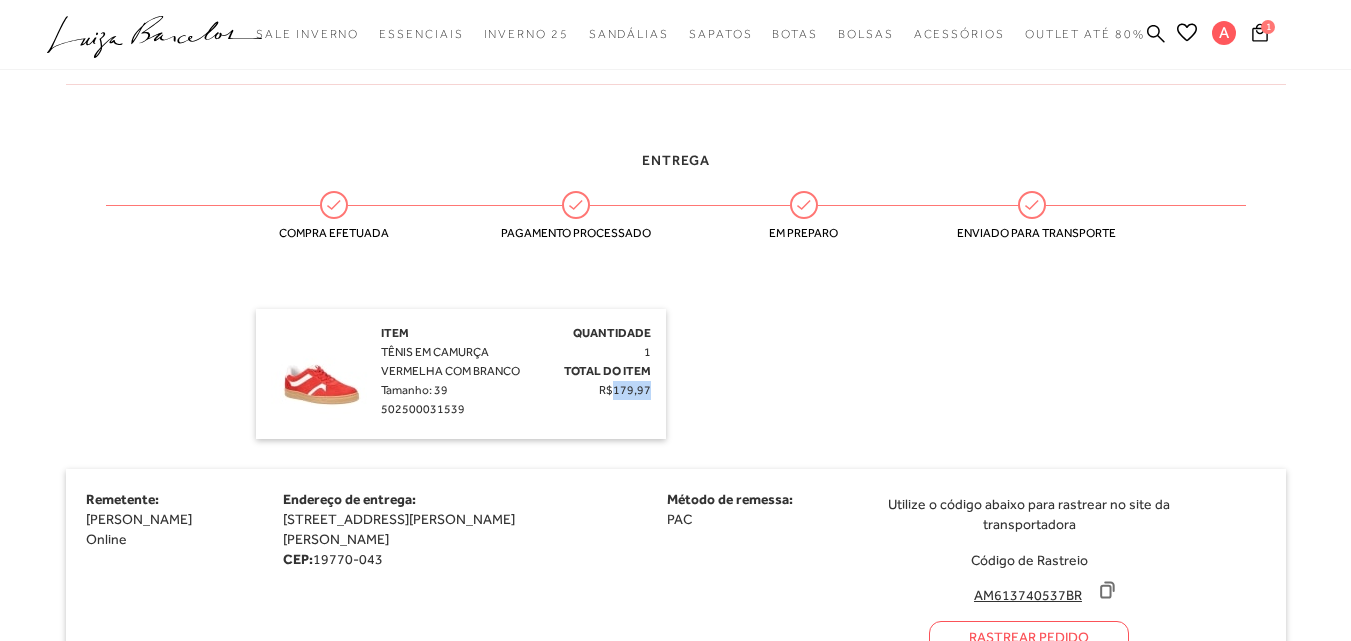 click on "R$179,97" at bounding box center (625, 390) 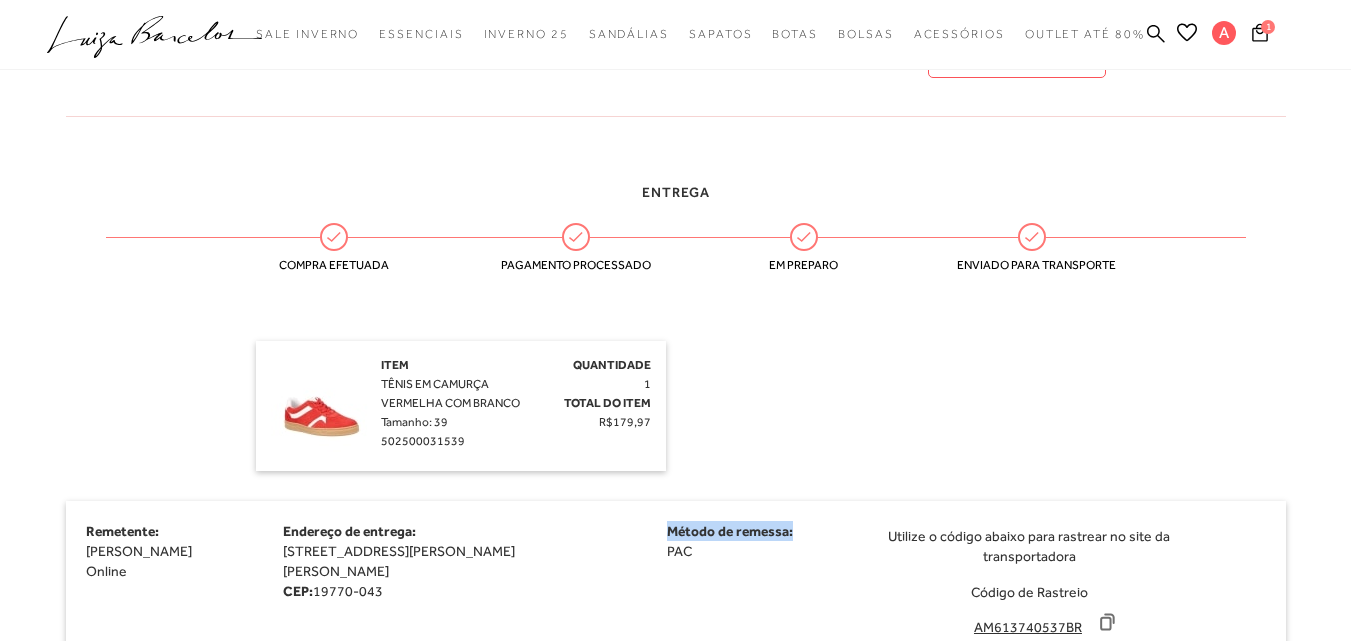 drag, startPoint x: 810, startPoint y: 530, endPoint x: 677, endPoint y: 534, distance: 133.06013 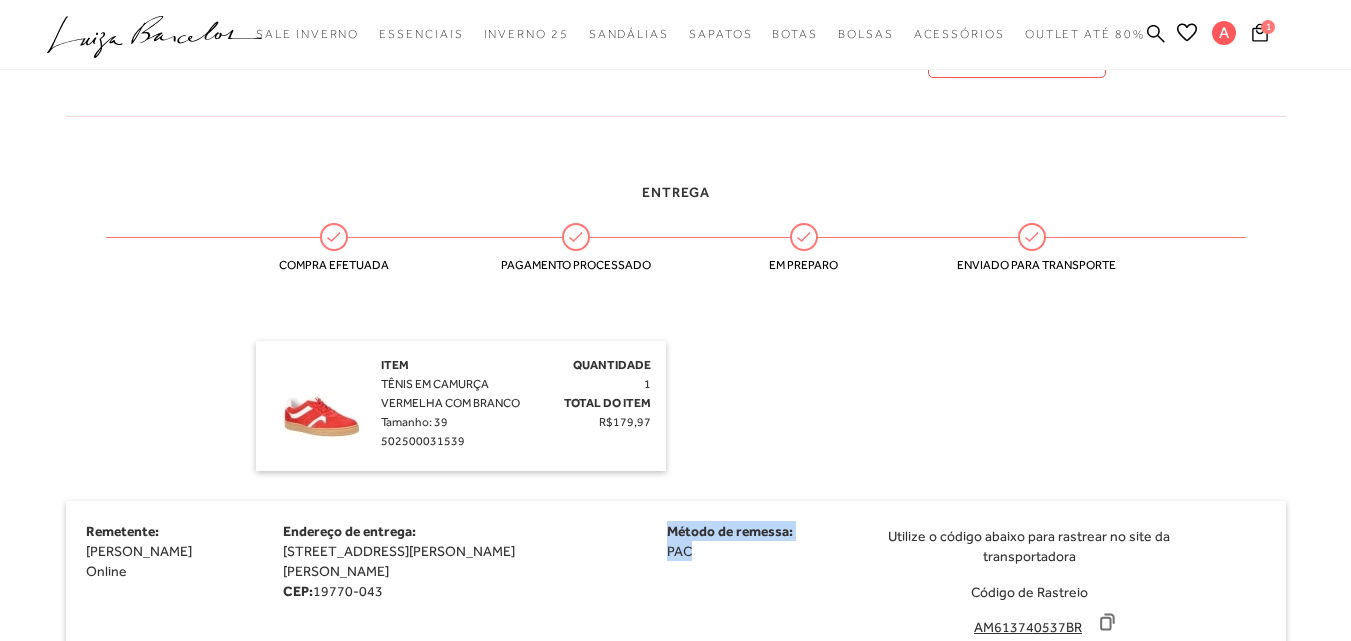 drag, startPoint x: 677, startPoint y: 531, endPoint x: 704, endPoint y: 556, distance: 36.796738 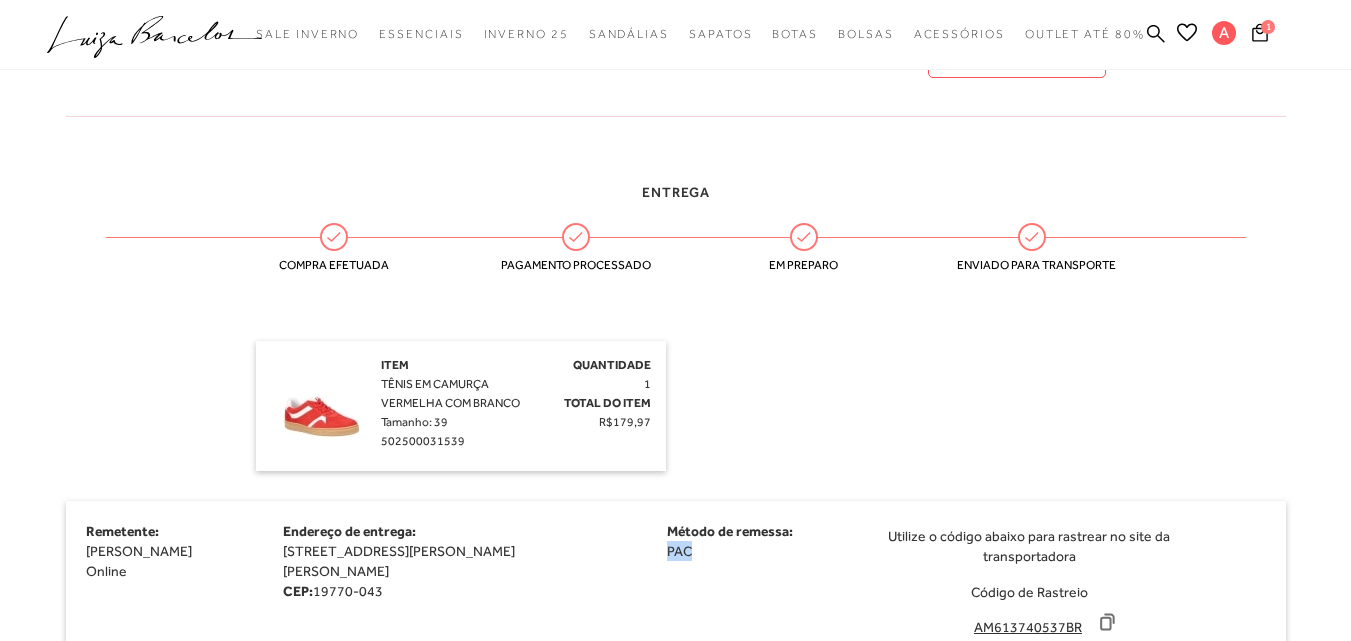 click on "PAC" at bounding box center [679, 551] 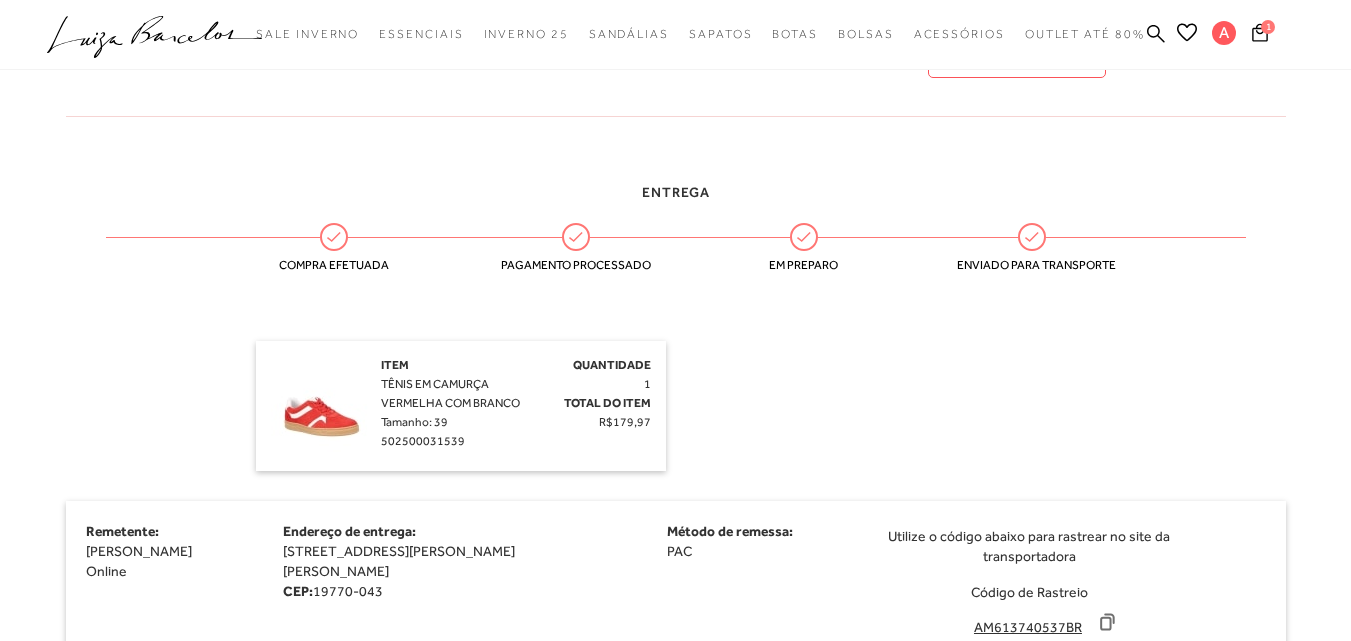 click on "Entrega
Compra efetuada
Pagamento processado
Em preparo
Enviado para transporte
Item
TÊNIS EM CAMURÇA VERMELHA COM BRANCO
Tamanho: 39
502500031539
1 1 CEP:" at bounding box center (676, 472) 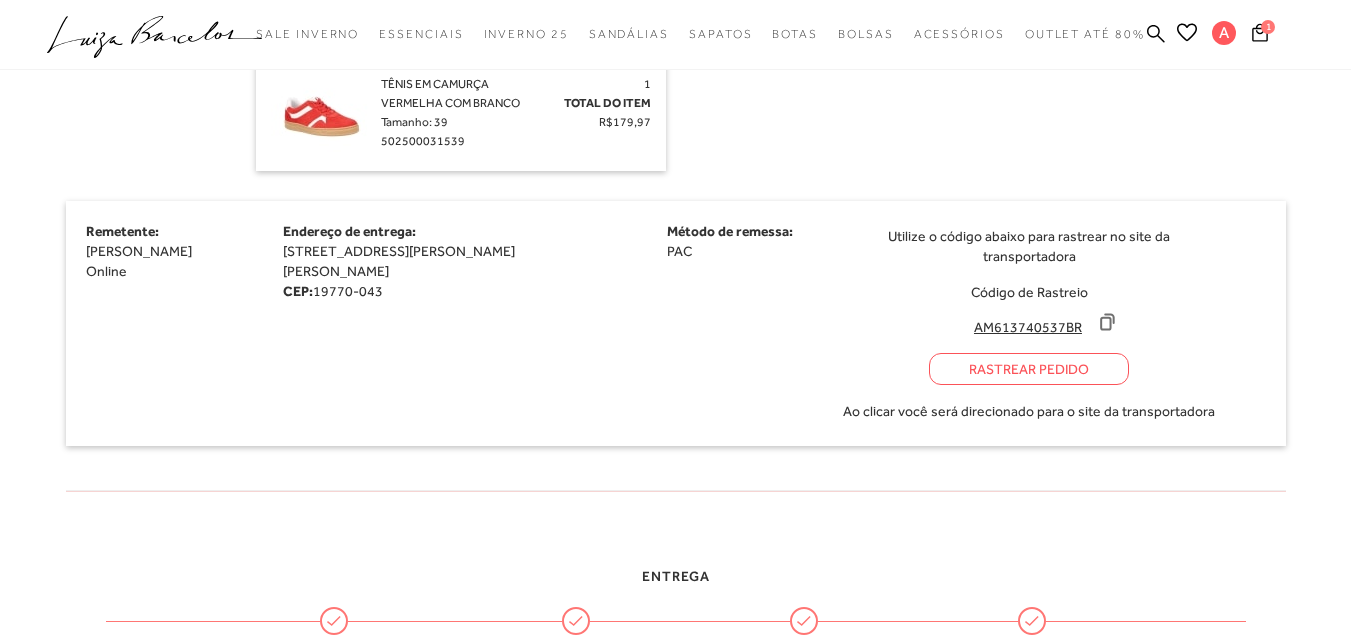 scroll, scrollTop: 1200, scrollLeft: 0, axis: vertical 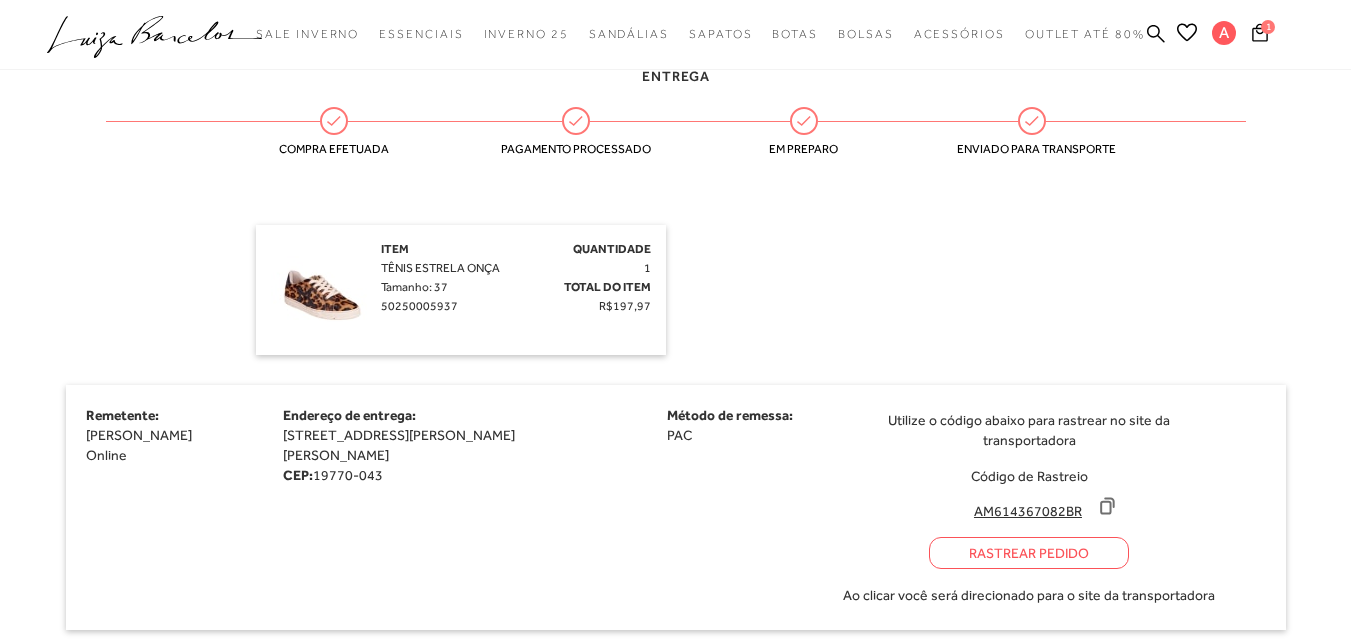 click on "Item
TÊNIS ESTRELA ONÇA
Tamanho: 37
50250005937
Quantidade
1
Total do Item
R$197,97
Quantidade
1
Total do Item
R$197,97" at bounding box center (676, 290) 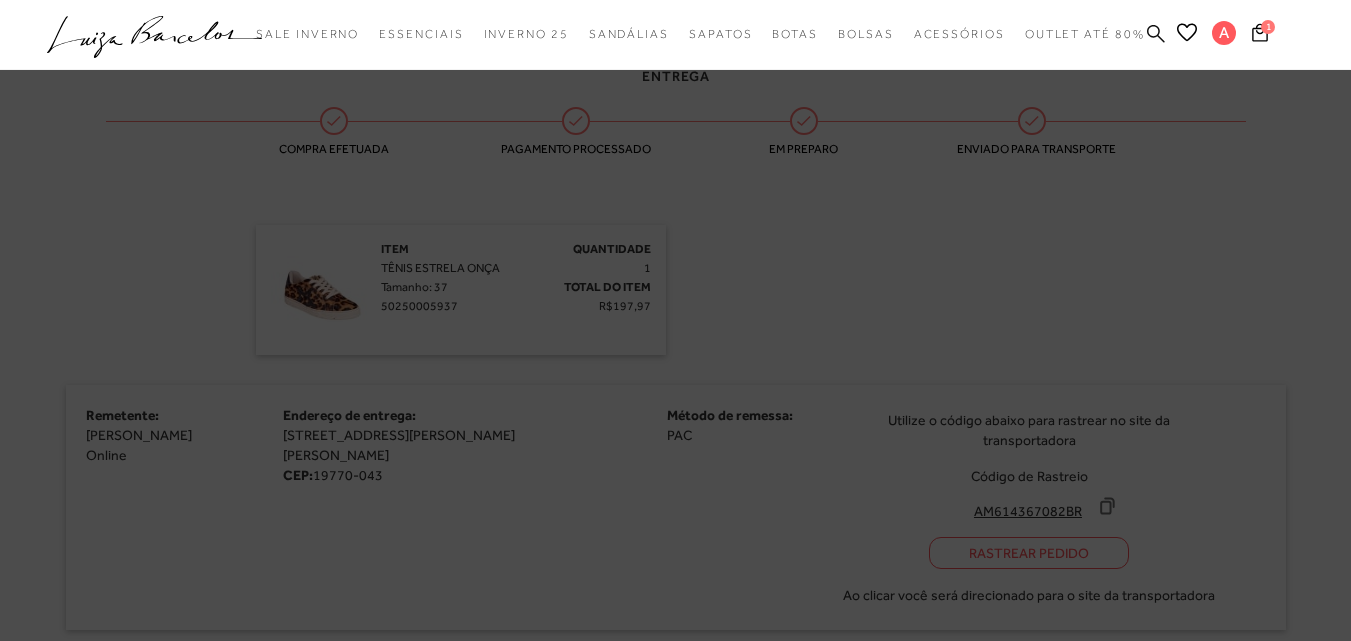 click 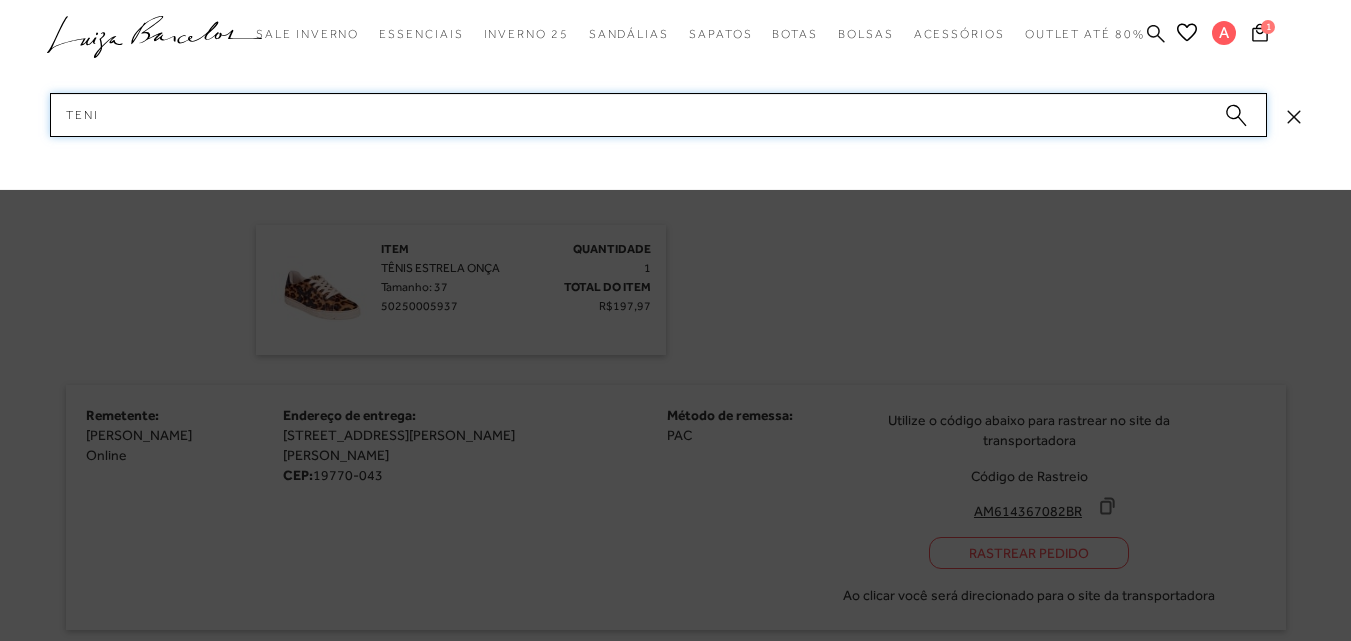 type on "tenis" 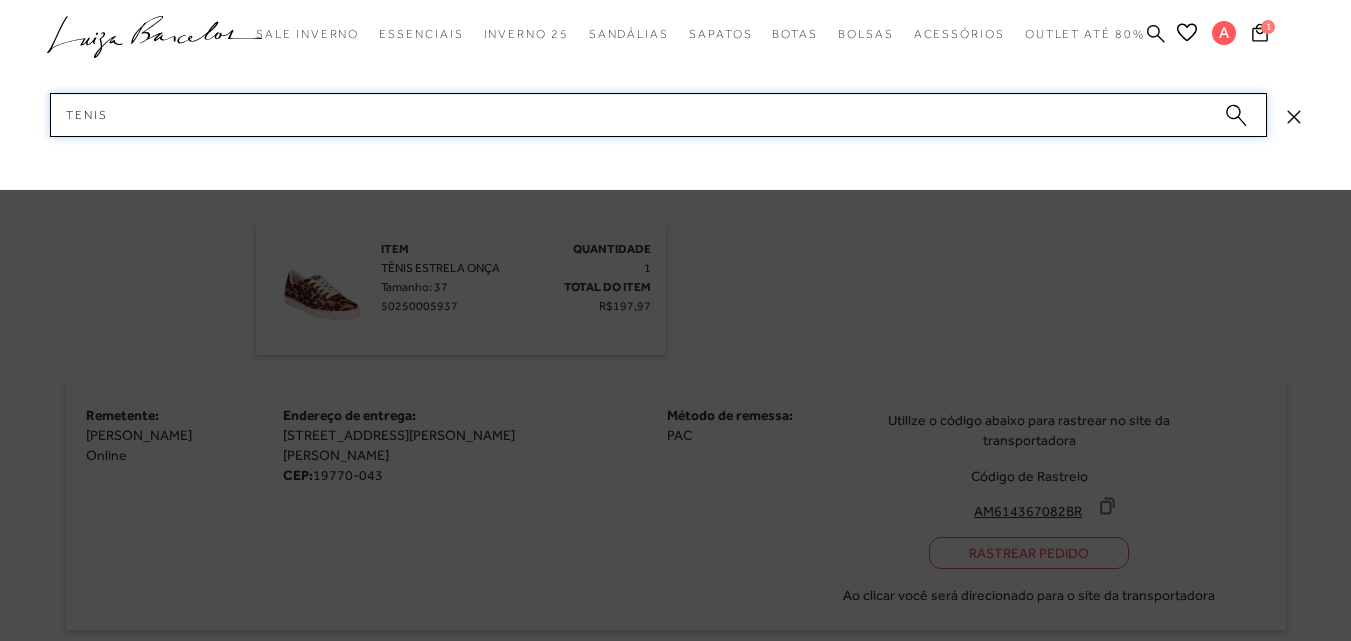 type 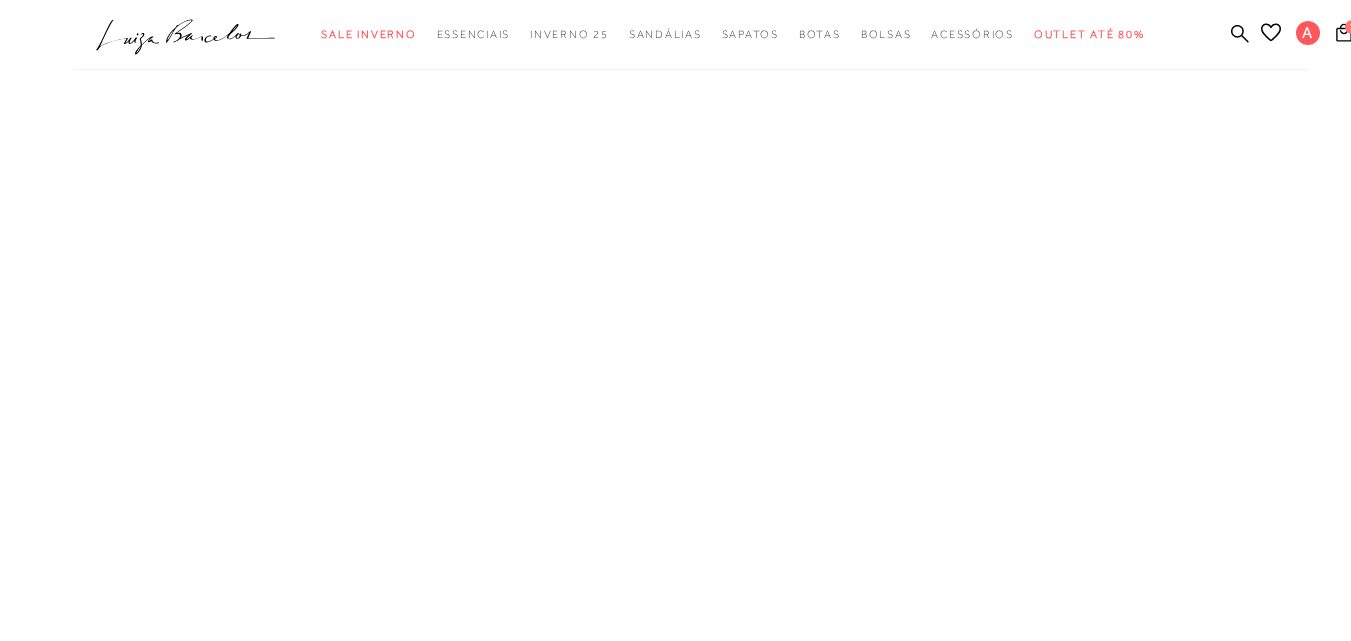 scroll, scrollTop: 0, scrollLeft: 0, axis: both 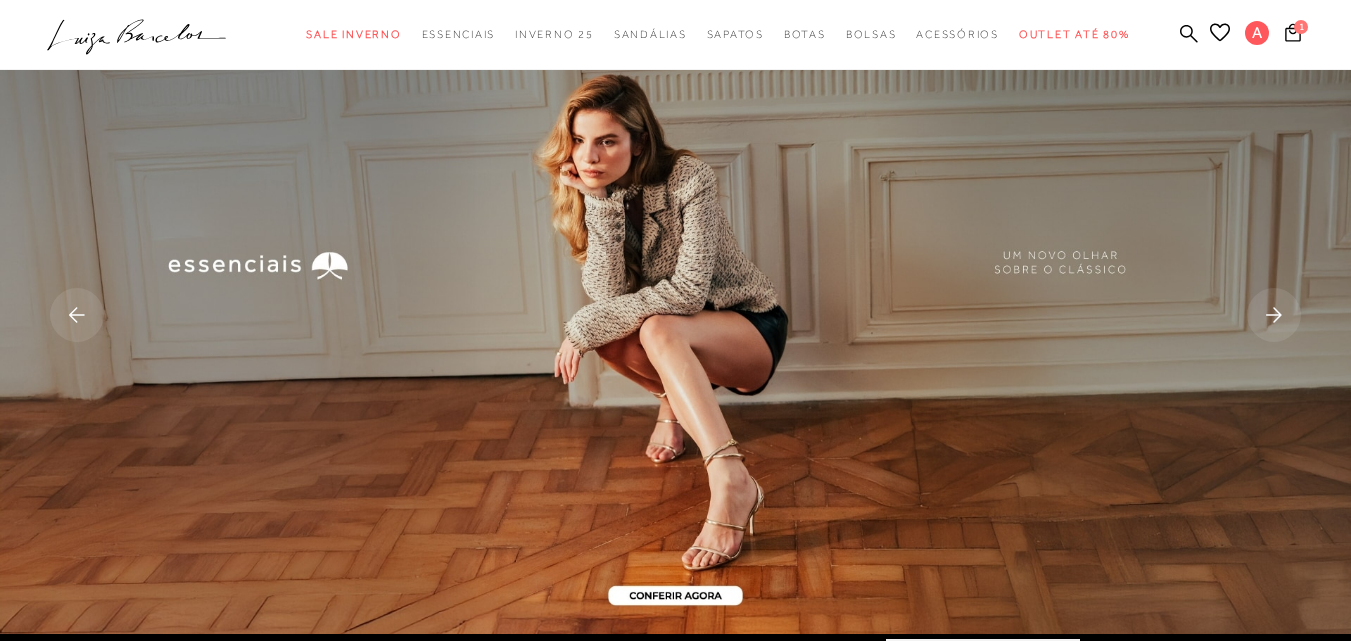 click on ".a{fill-rule:evenodd;}
Sale Inverno
Modelo
Sapatos
Sandálias
Mules
Bolsas
Acessórios Mule" at bounding box center [660, 34] 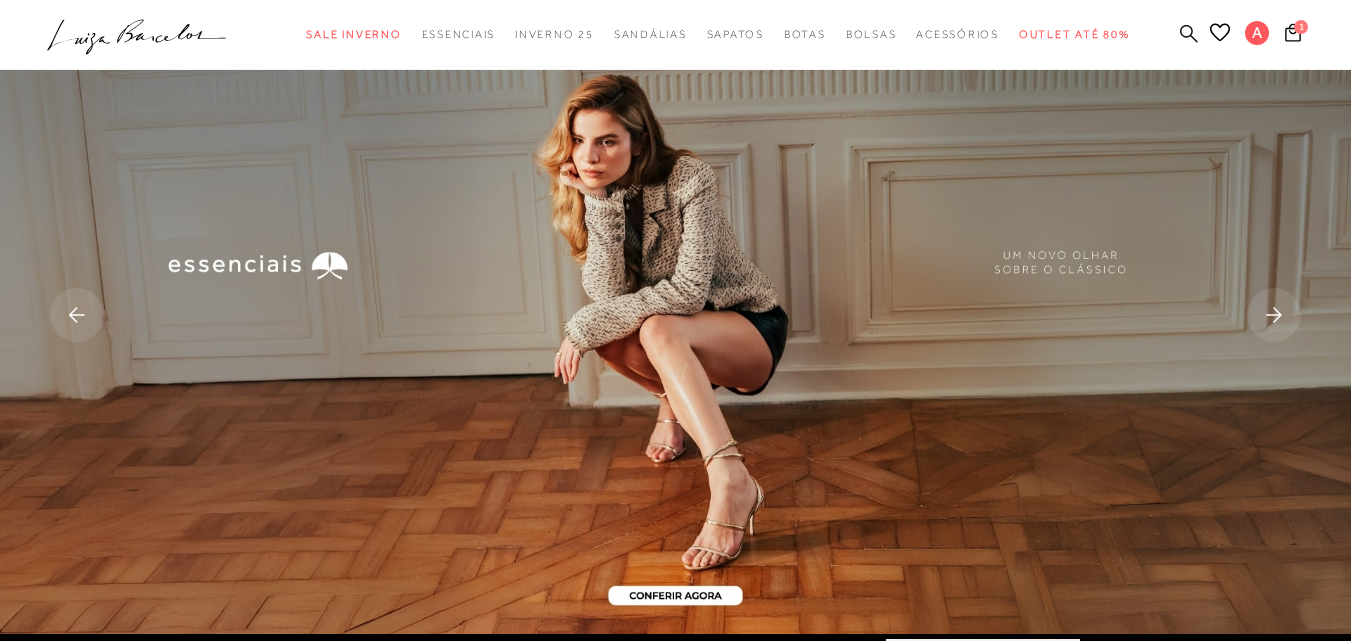 click 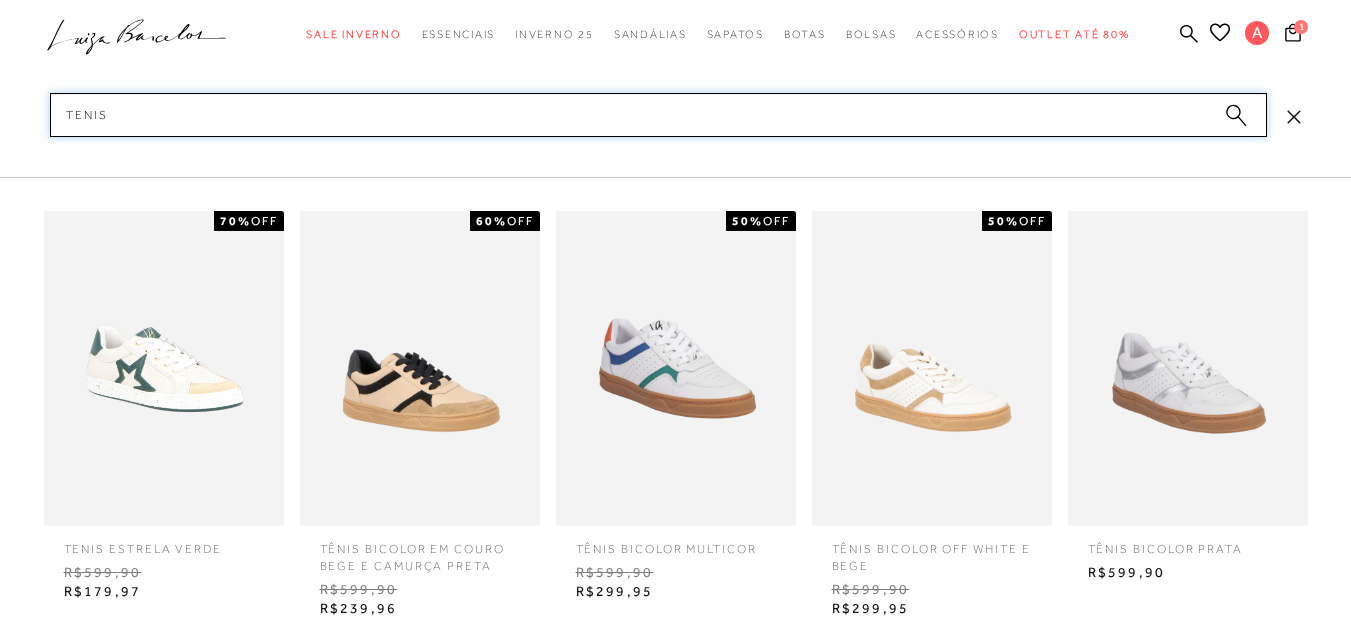 type on "tenis" 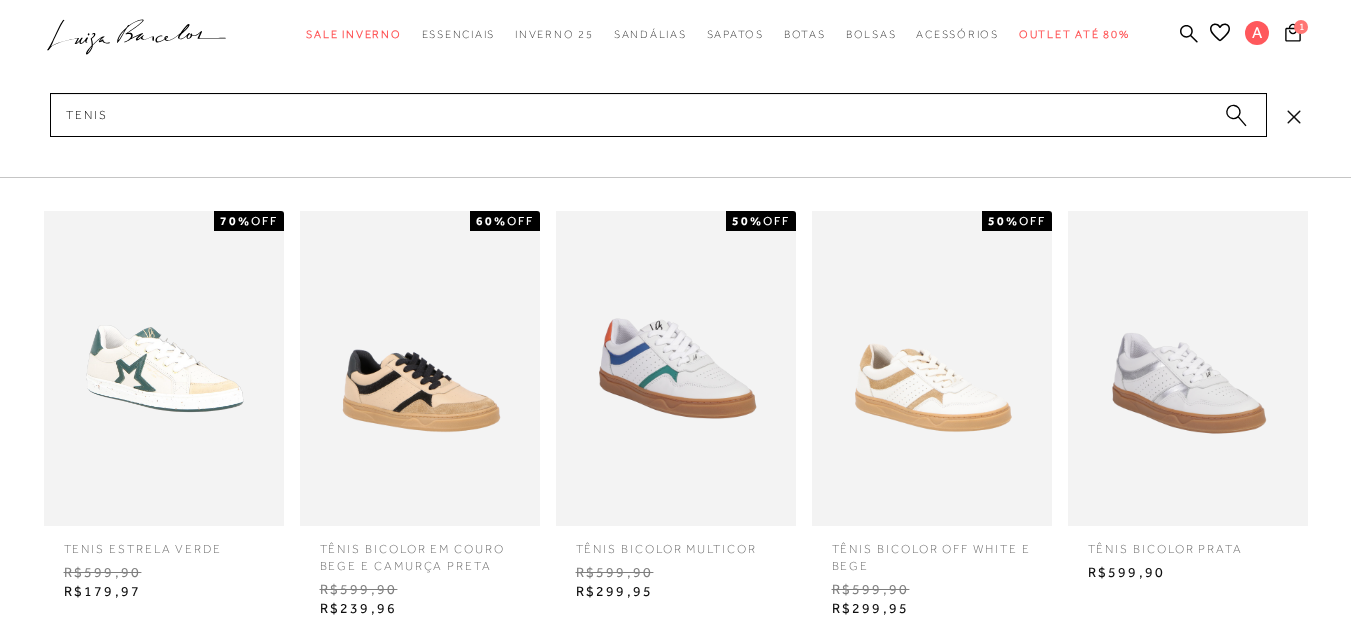 click 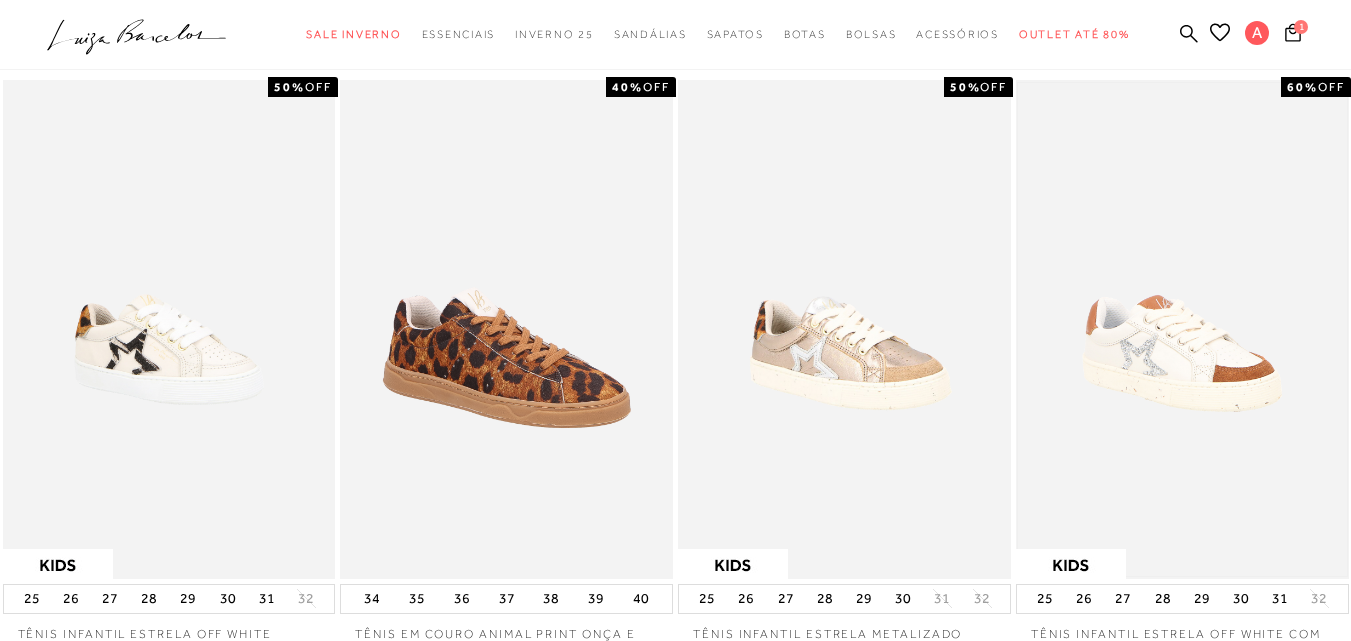 scroll, scrollTop: 0, scrollLeft: 0, axis: both 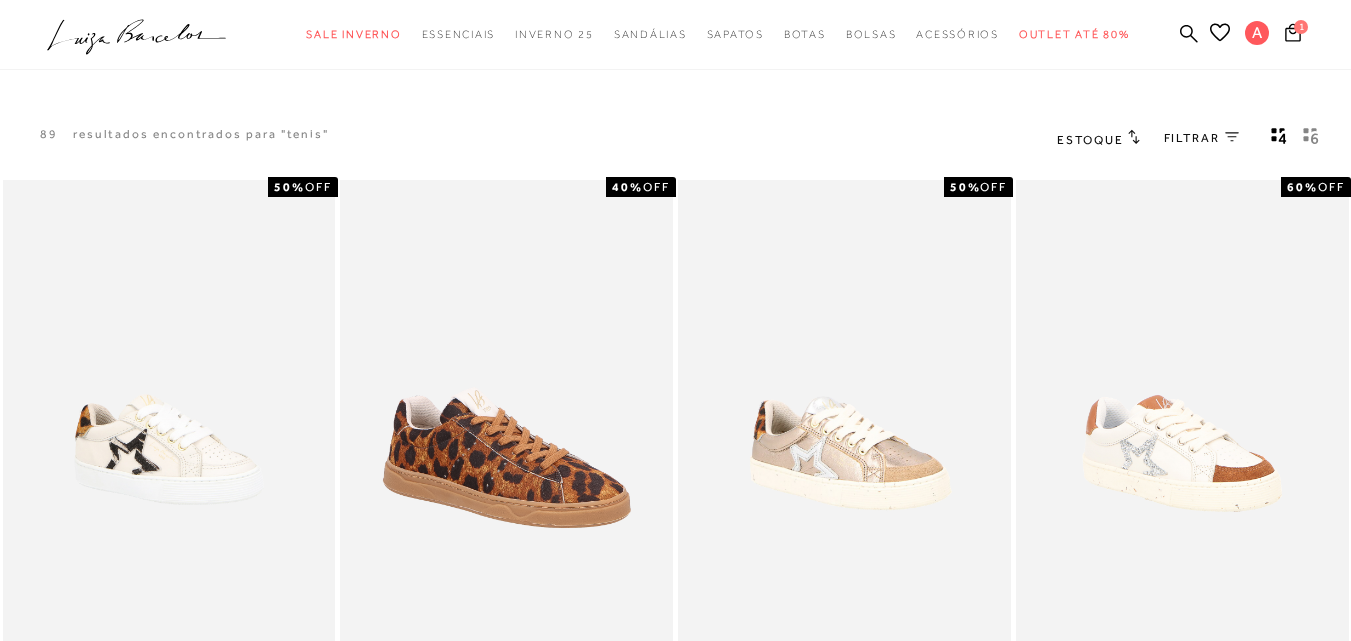 click 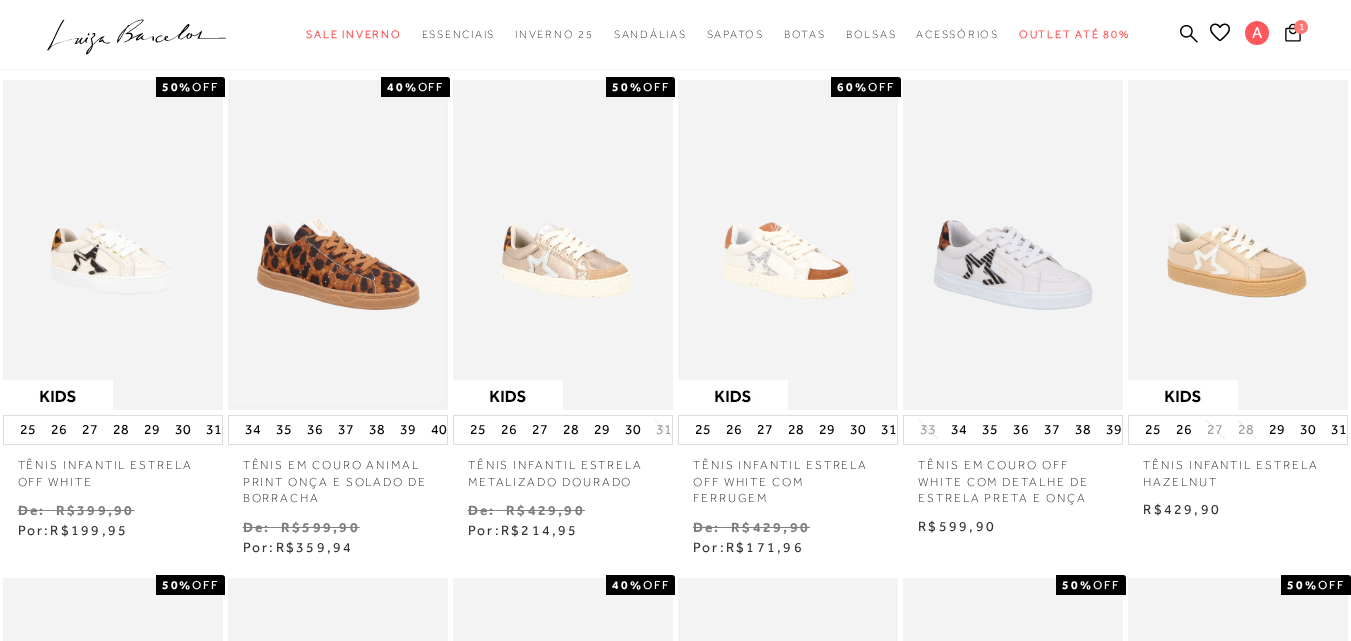 scroll, scrollTop: 700, scrollLeft: 0, axis: vertical 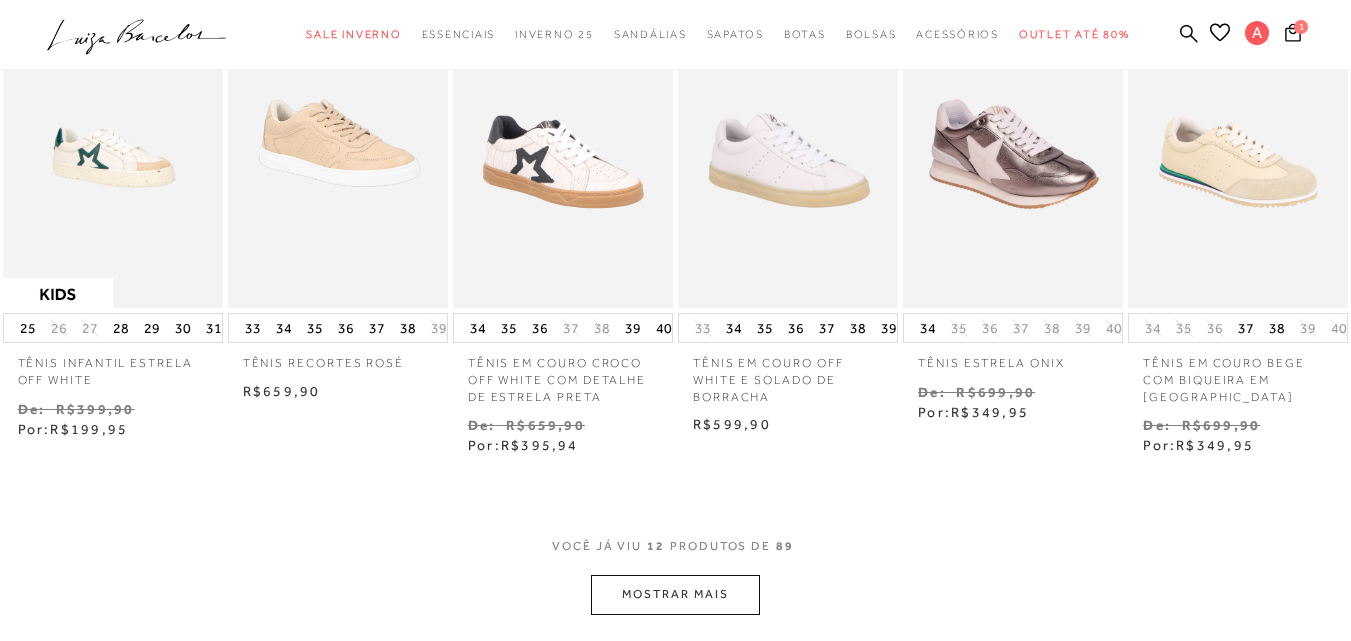 click on "MOSTRAR MAIS" at bounding box center (675, 594) 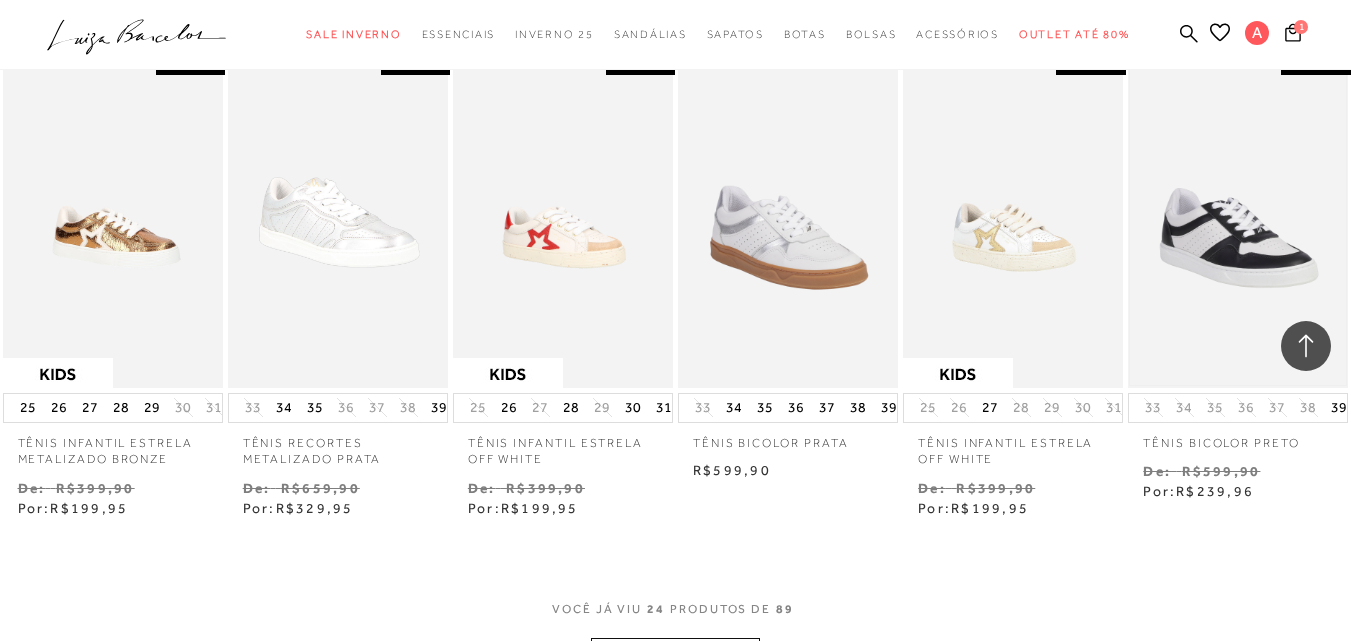 scroll, scrollTop: 1800, scrollLeft: 0, axis: vertical 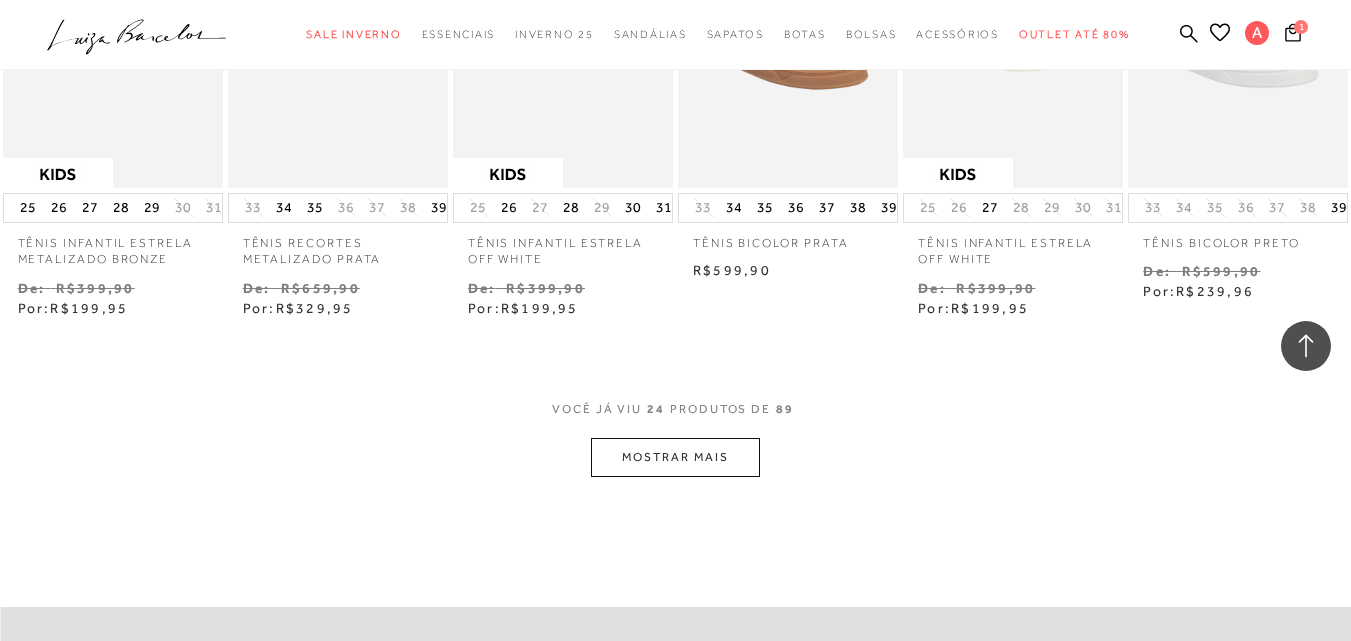 click on "MOSTRAR MAIS" at bounding box center (675, 457) 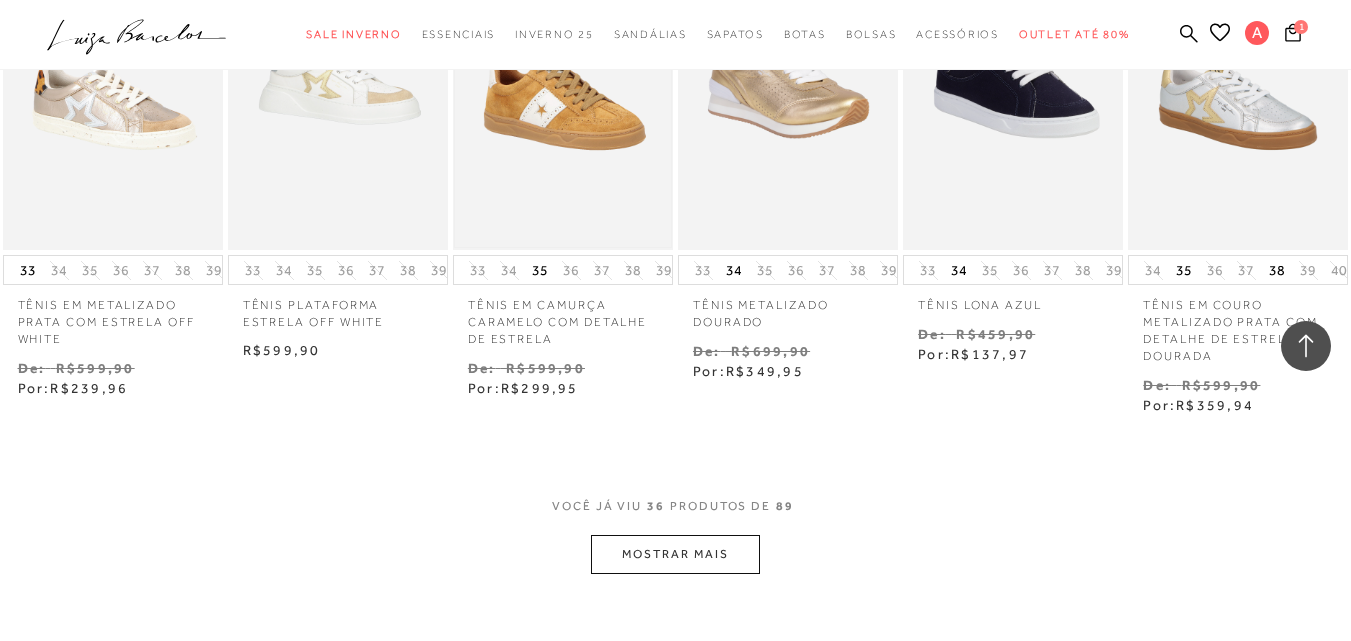 scroll, scrollTop: 2800, scrollLeft: 0, axis: vertical 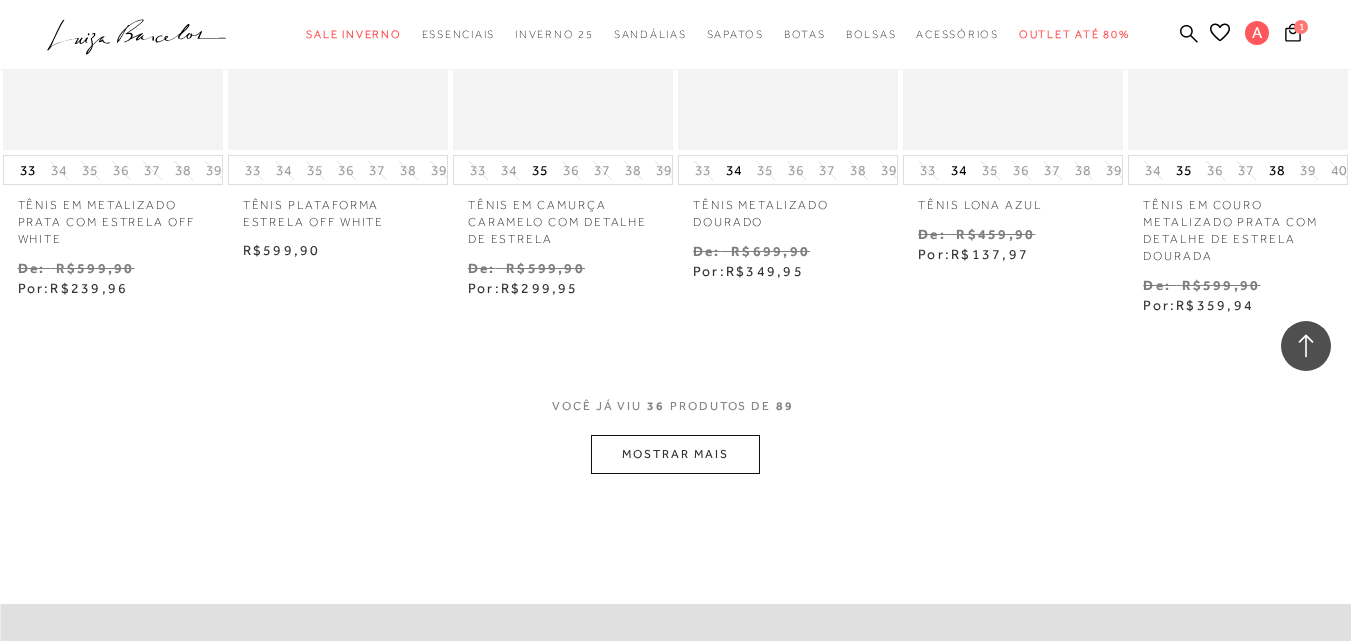 click on "MOSTRAR MAIS" at bounding box center [675, 454] 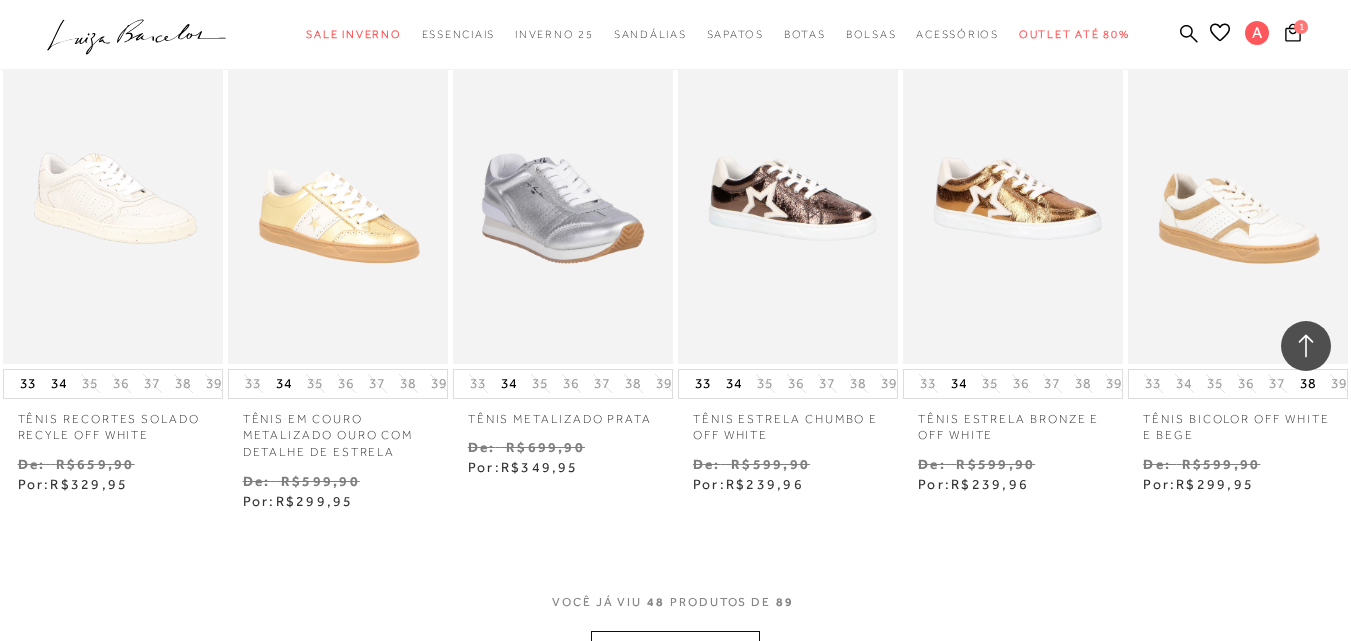 scroll, scrollTop: 3900, scrollLeft: 0, axis: vertical 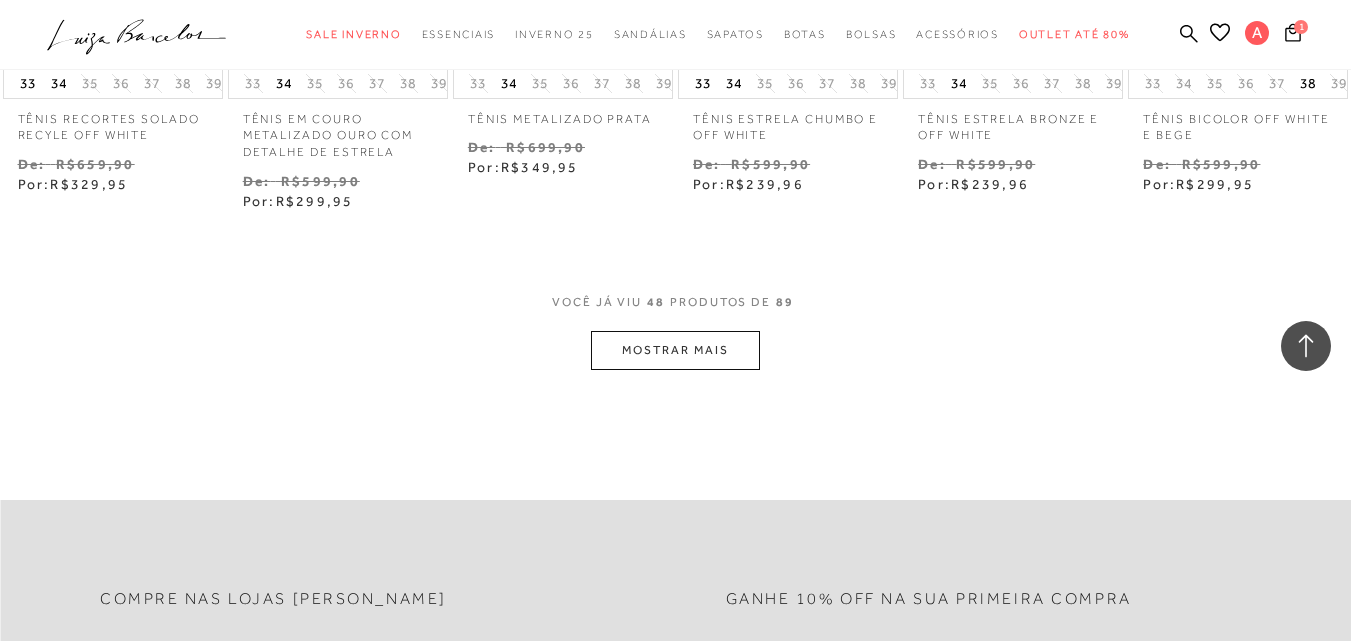 click on "MOSTRAR MAIS" at bounding box center [675, 350] 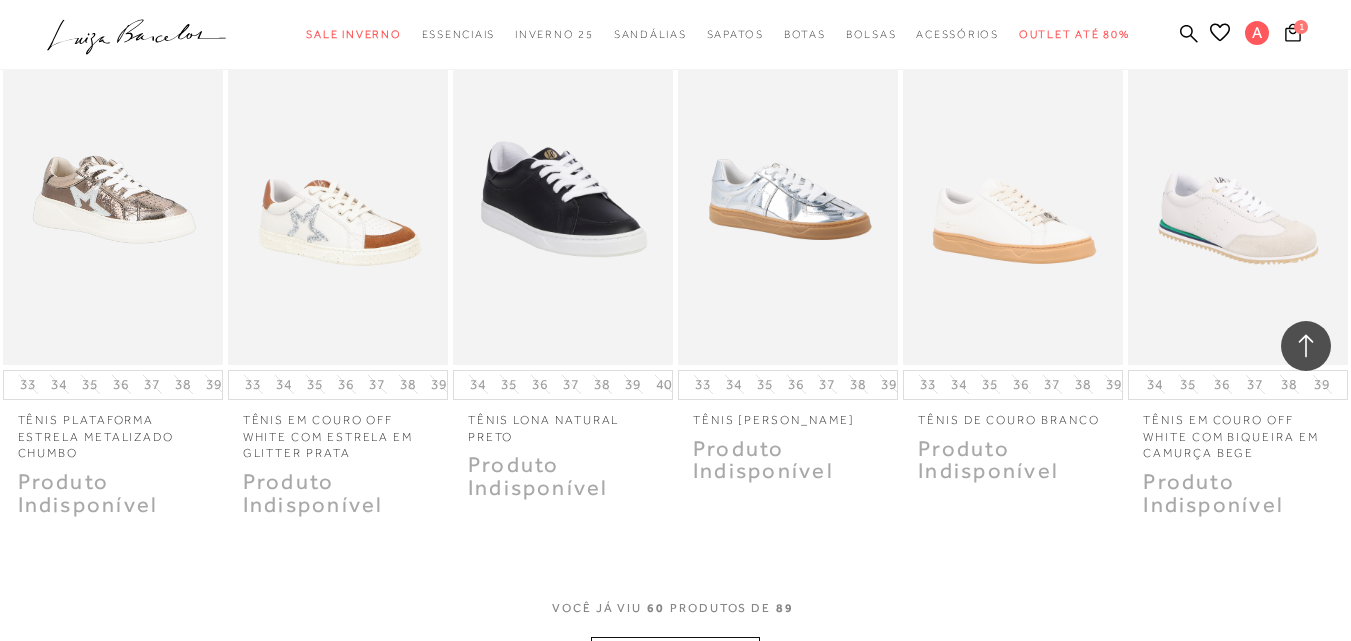 scroll, scrollTop: 4800, scrollLeft: 0, axis: vertical 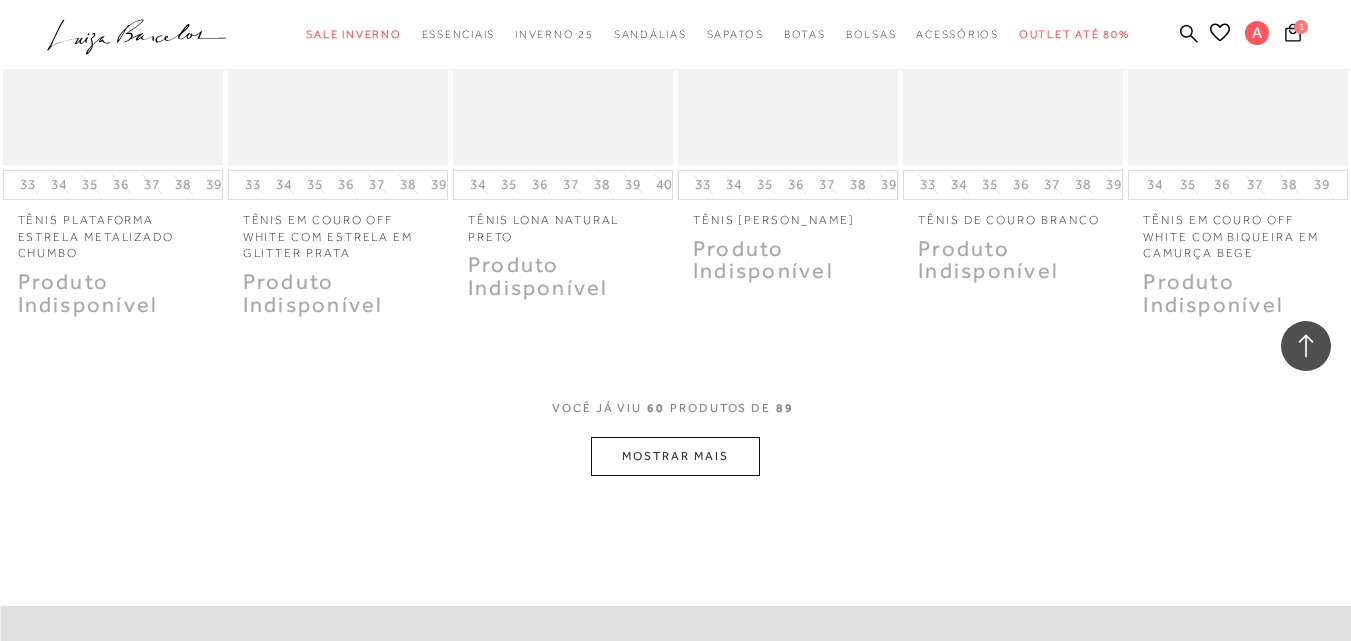drag, startPoint x: 722, startPoint y: 480, endPoint x: 709, endPoint y: 461, distance: 23.021729 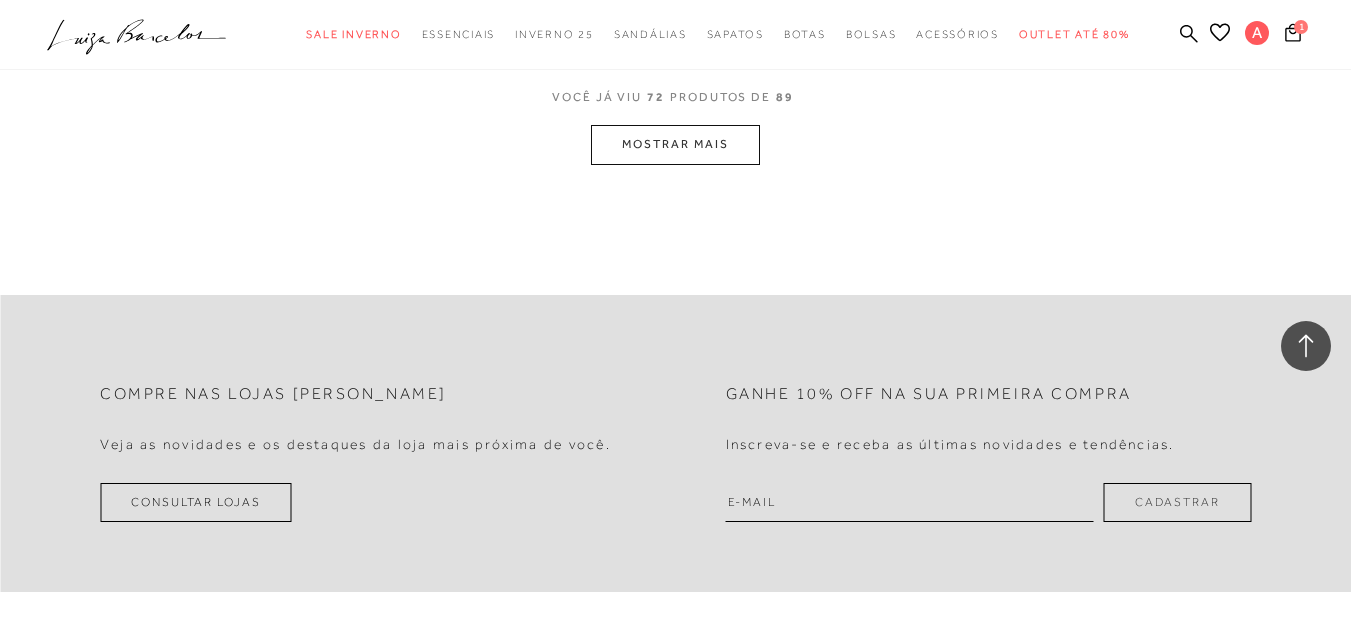 scroll, scrollTop: 6200, scrollLeft: 0, axis: vertical 